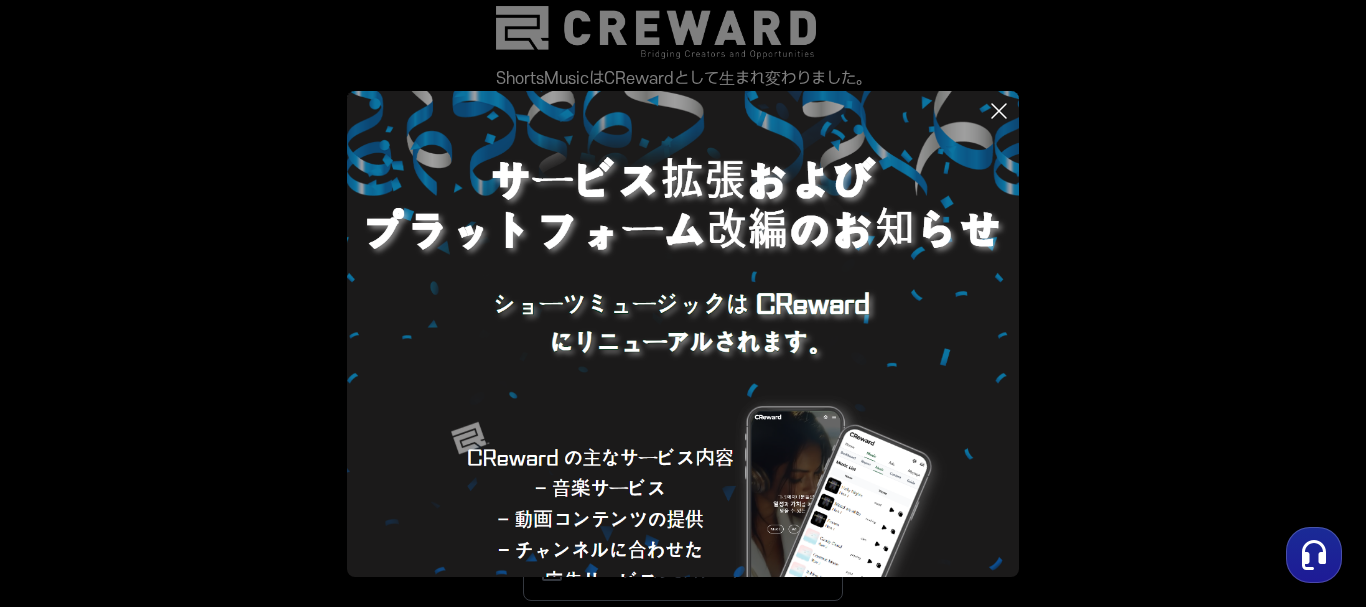 scroll, scrollTop: 0, scrollLeft: 0, axis: both 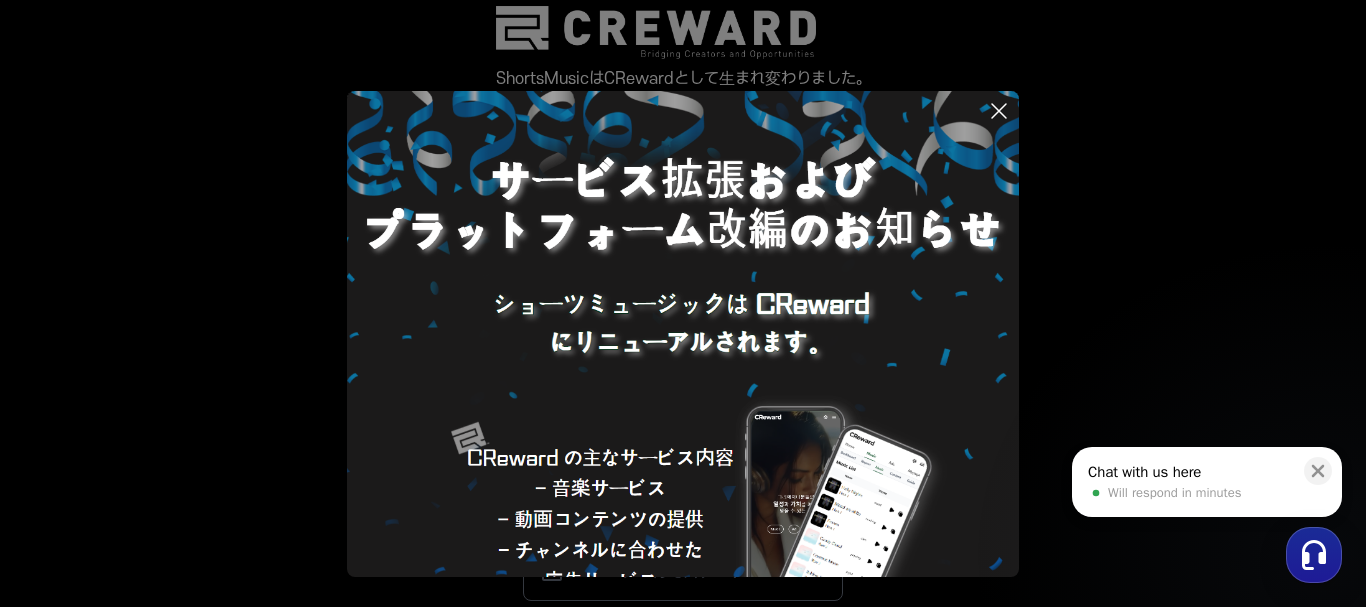 click 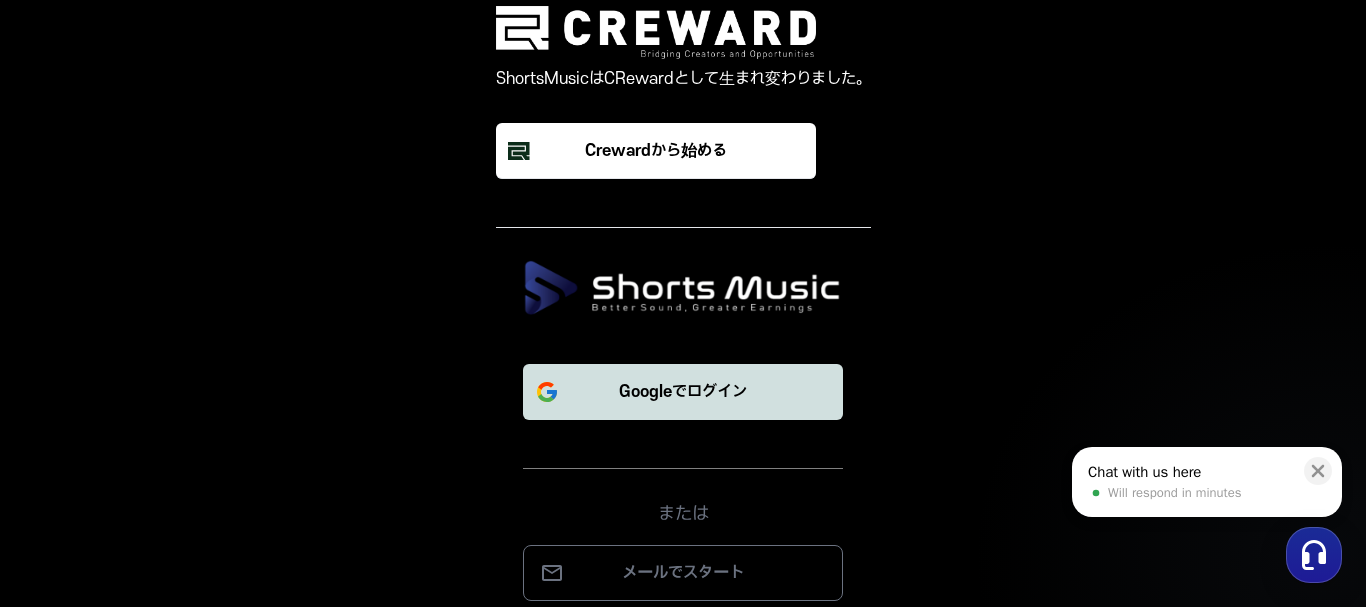 click on "Googleでログイン" at bounding box center [683, 392] 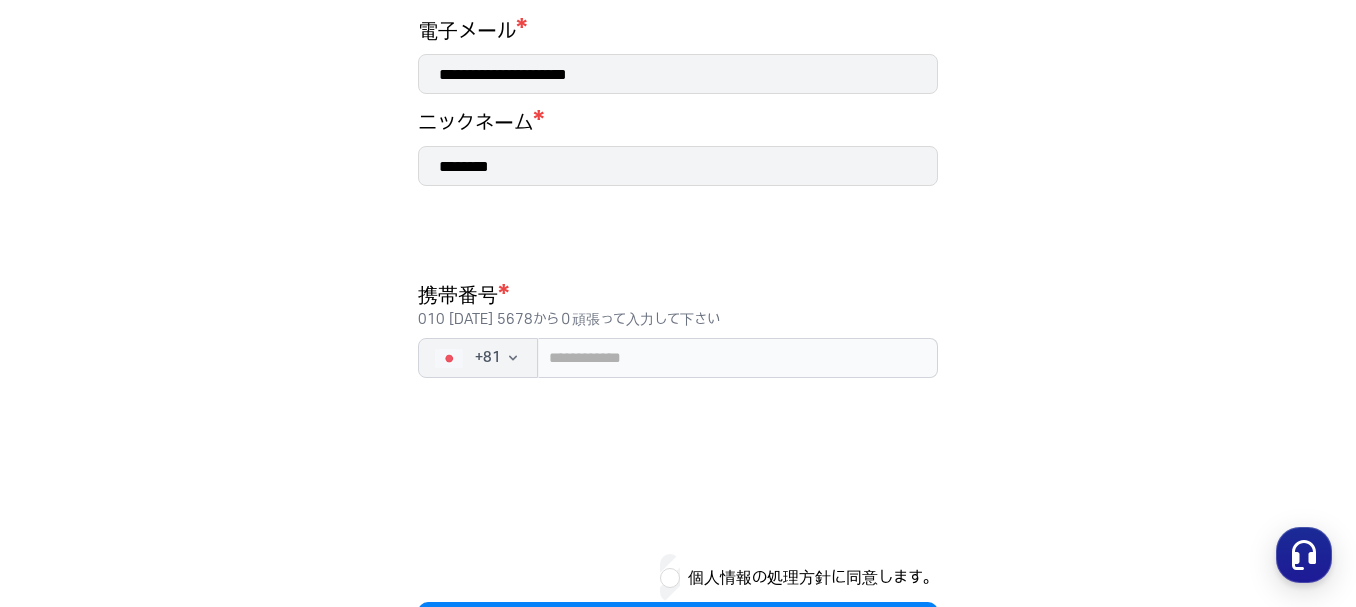 scroll, scrollTop: 441, scrollLeft: 0, axis: vertical 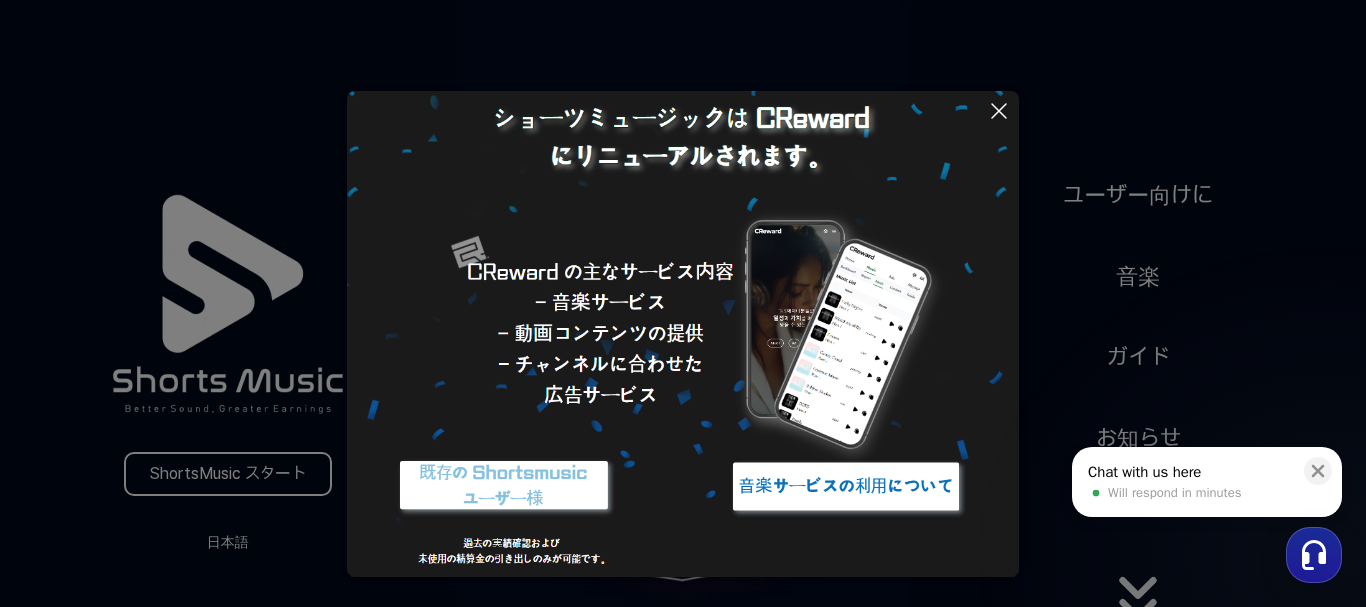 click 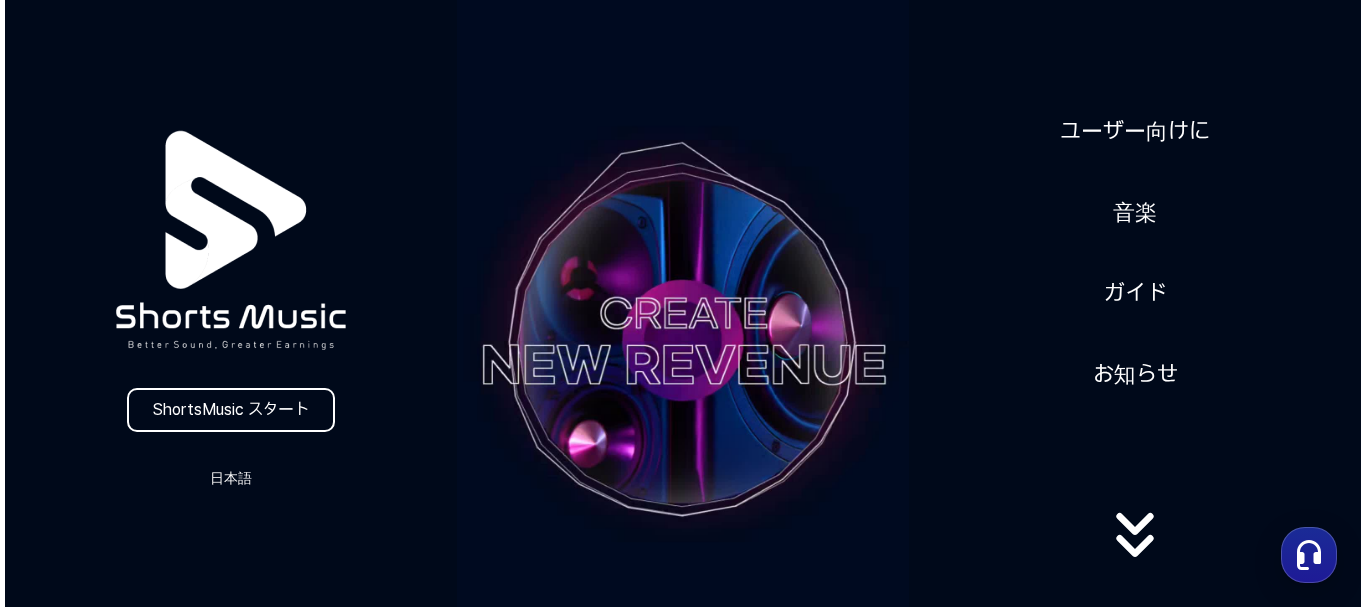 scroll, scrollTop: 0, scrollLeft: 0, axis: both 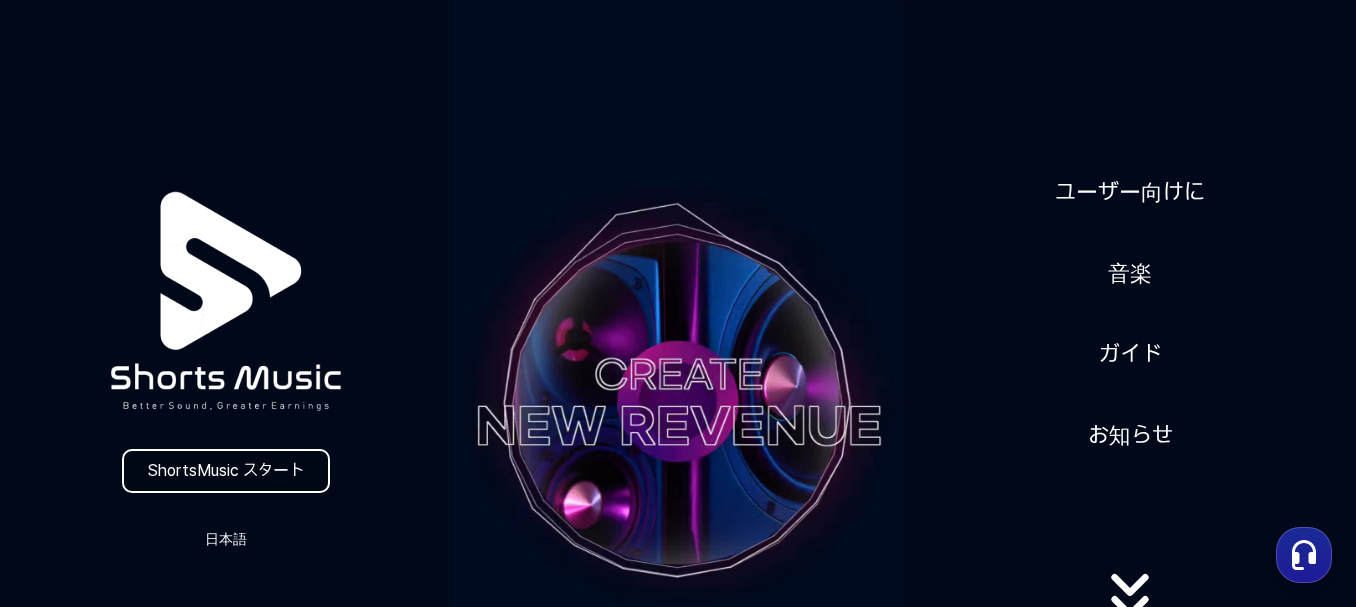 click on "ShortsMusic スタート" at bounding box center [226, 471] 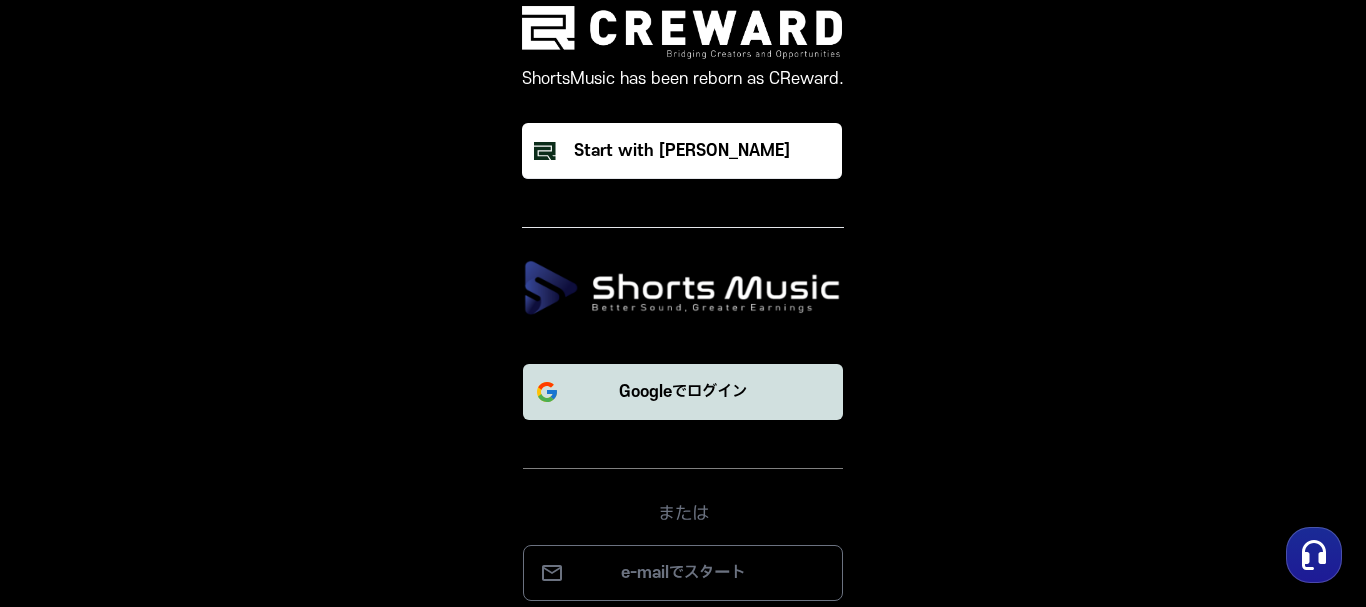 click on "Googleでログイン" at bounding box center (683, 392) 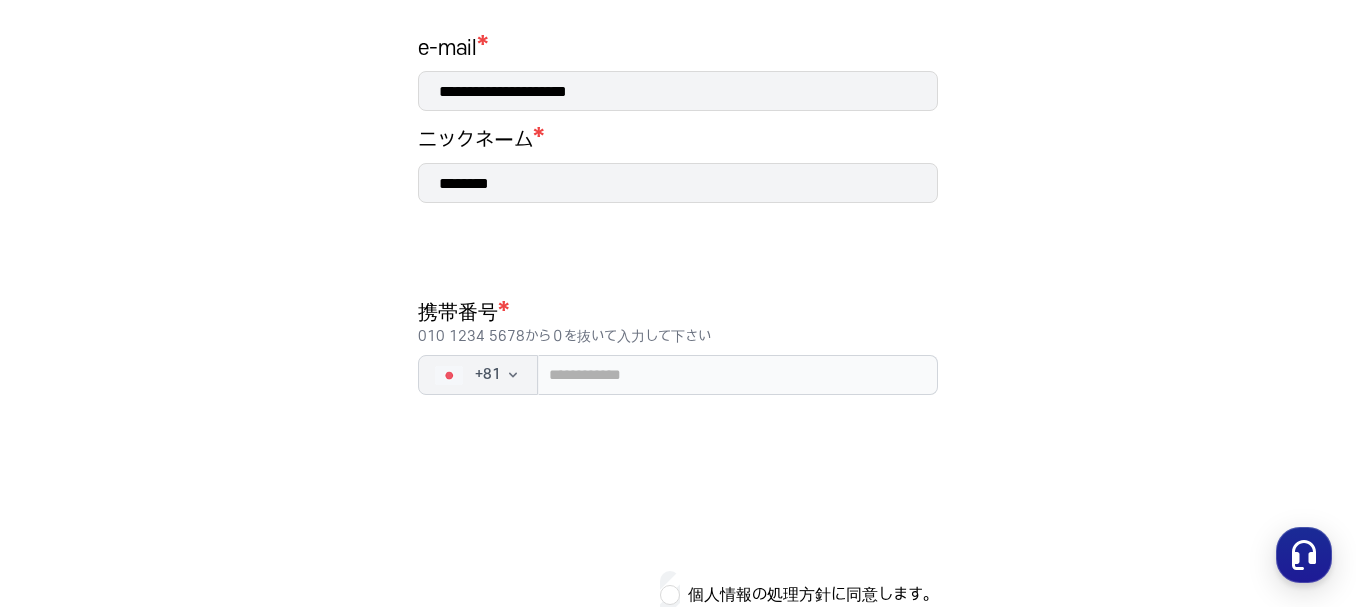 scroll, scrollTop: 327, scrollLeft: 0, axis: vertical 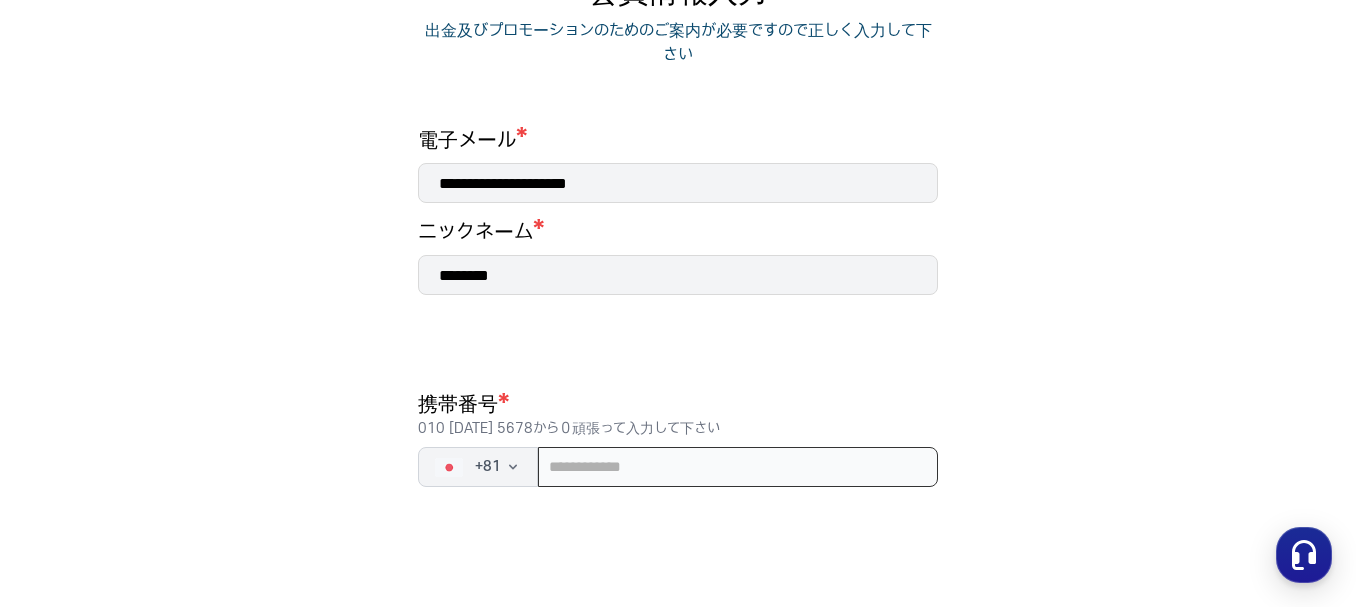 click at bounding box center [738, 467] 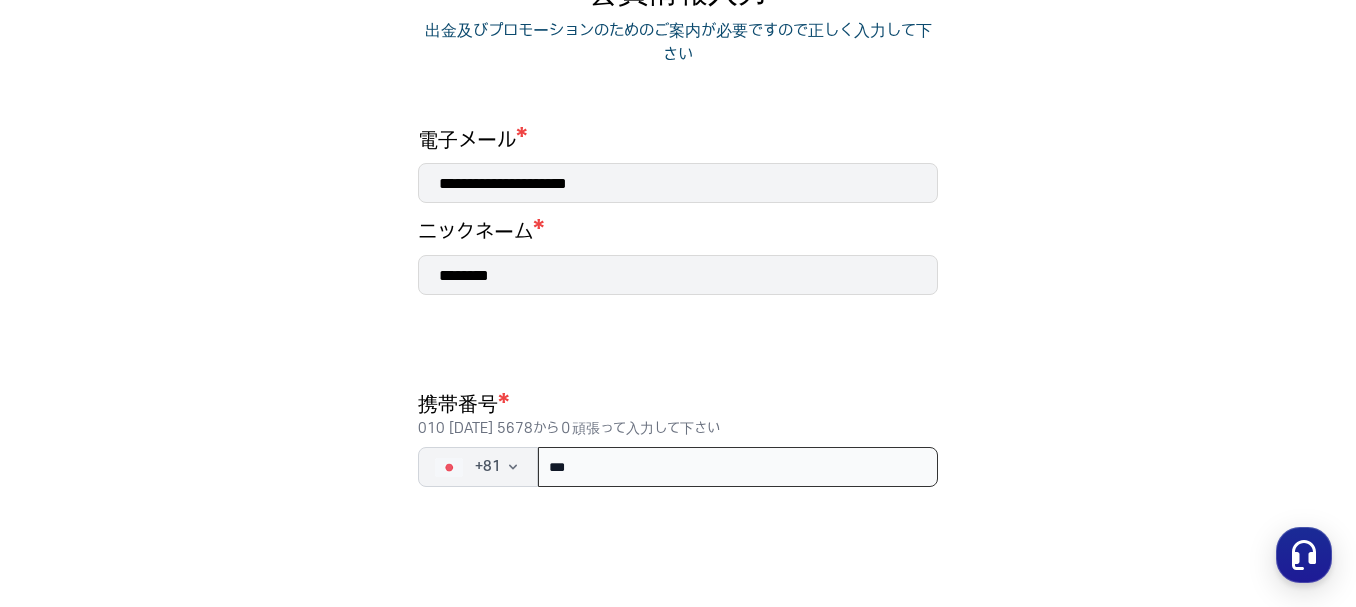 click on "***" at bounding box center (738, 467) 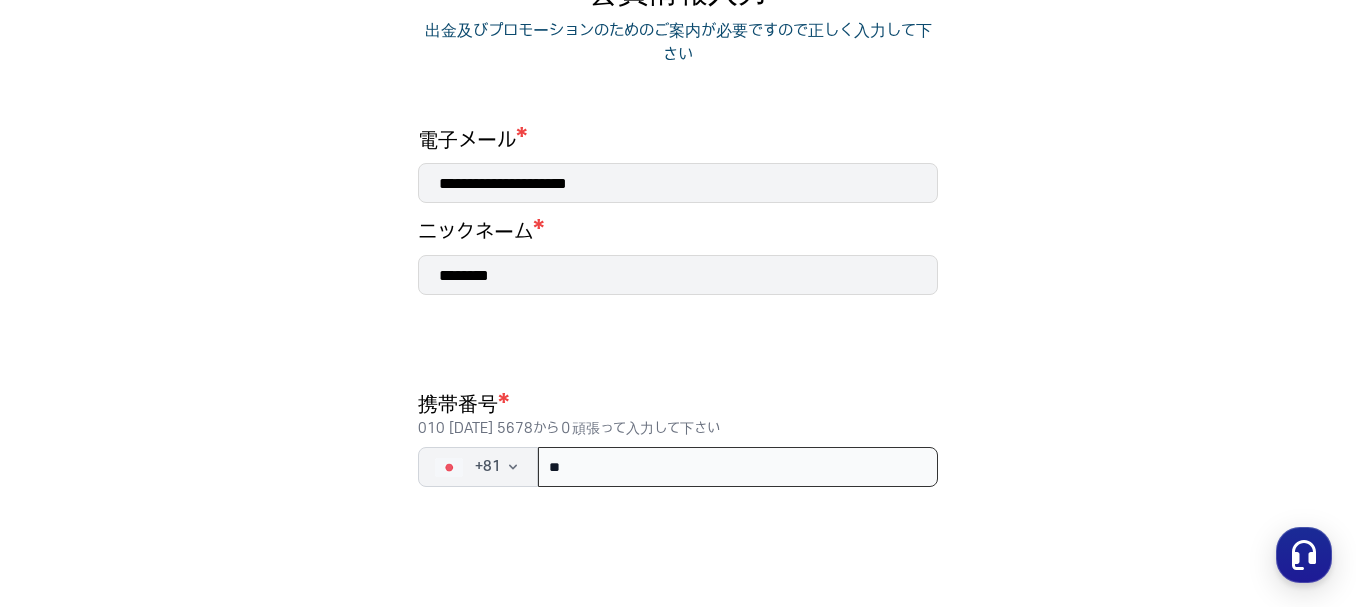 type on "*" 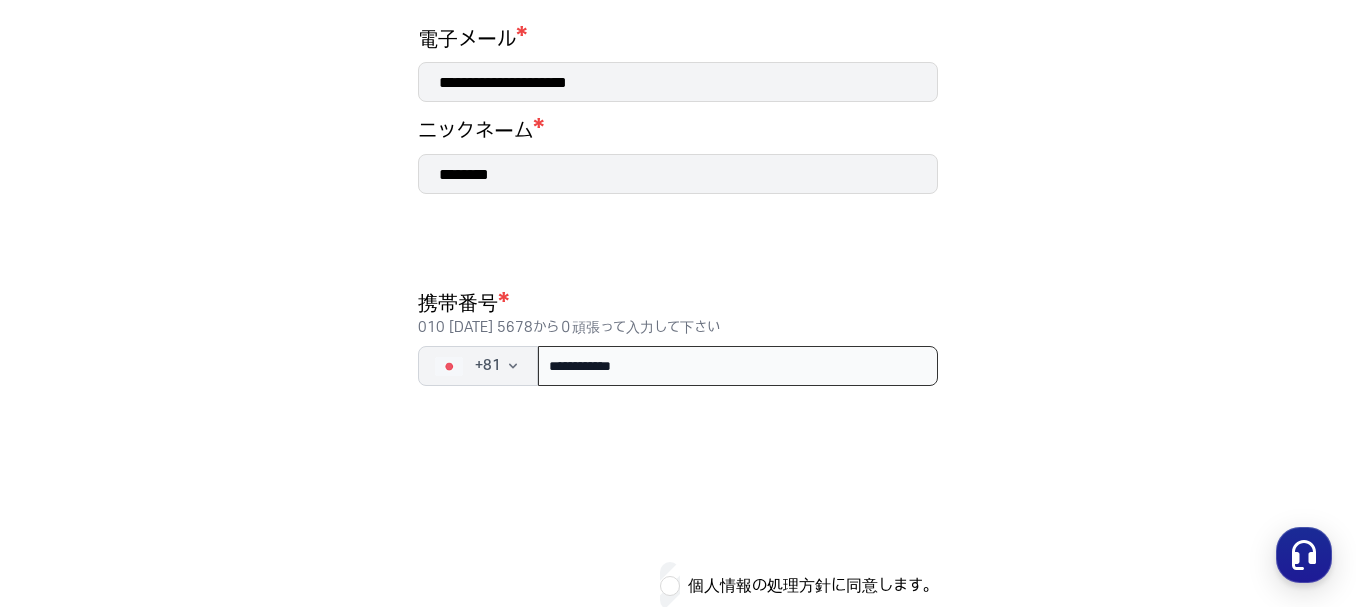 scroll, scrollTop: 441, scrollLeft: 0, axis: vertical 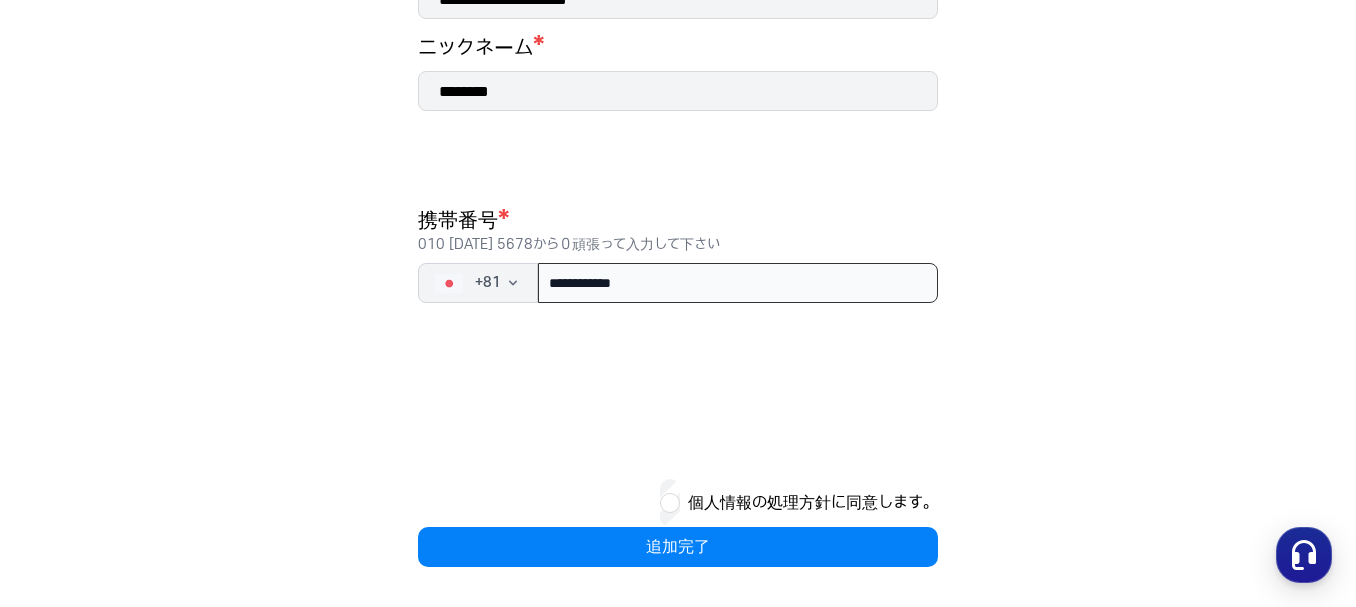 type on "**********" 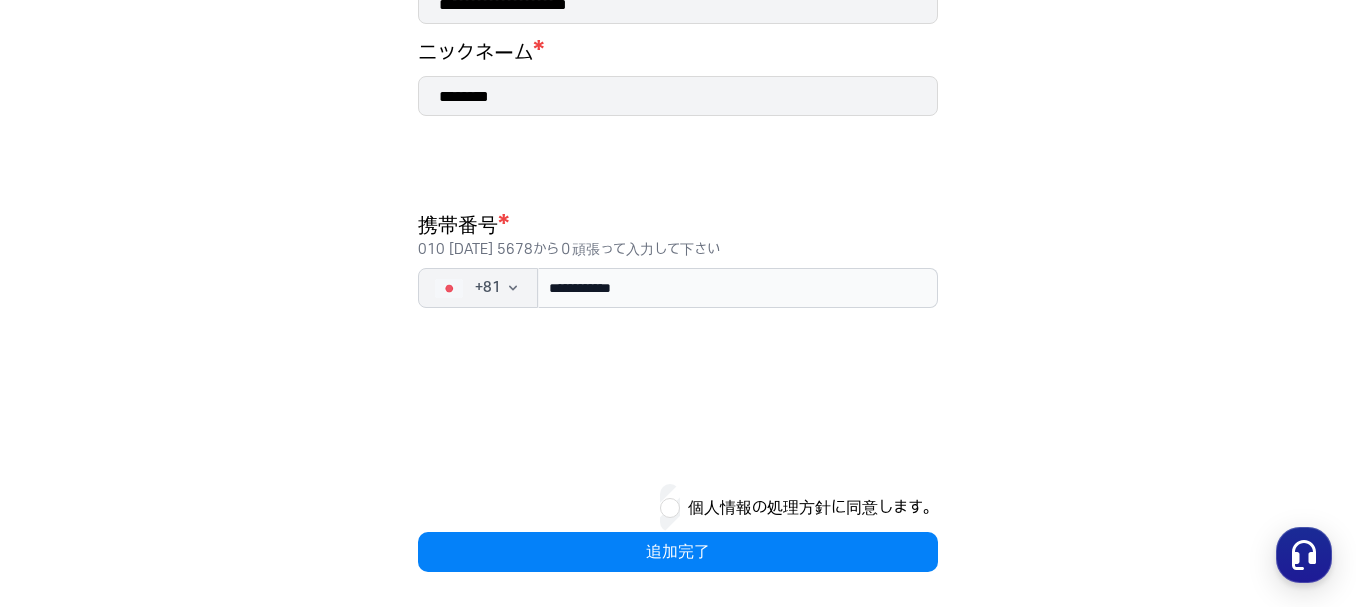 scroll, scrollTop: 441, scrollLeft: 0, axis: vertical 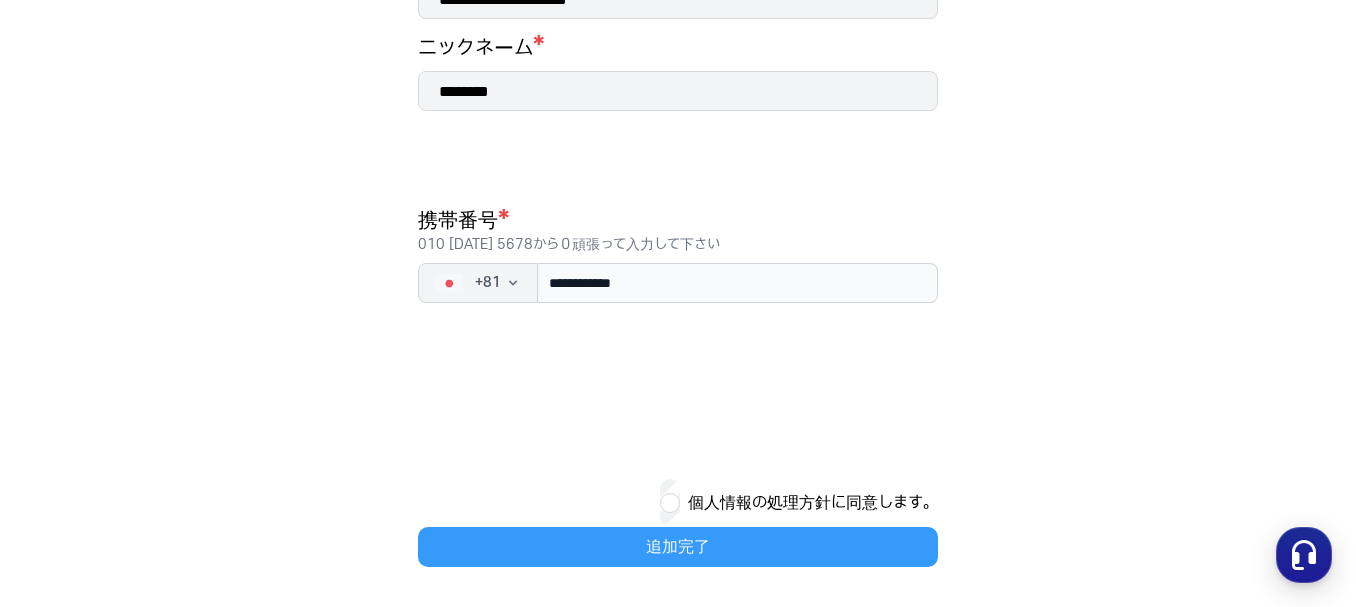 click on "追加完了" at bounding box center (678, 547) 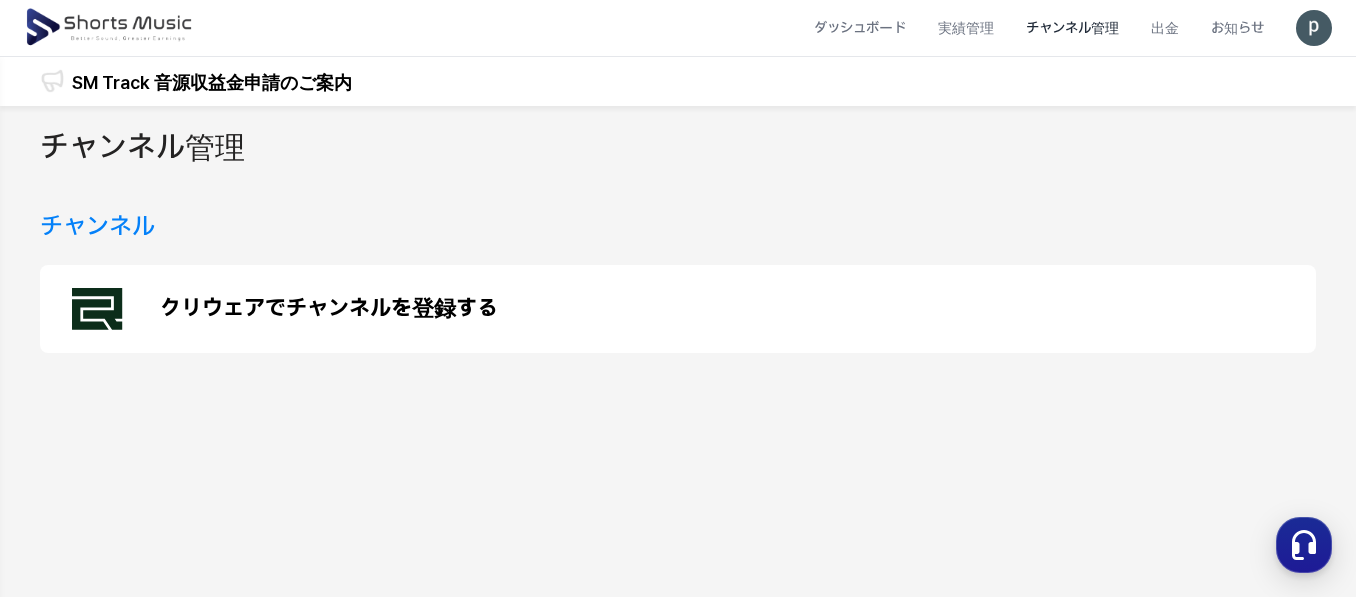 scroll, scrollTop: 0, scrollLeft: 0, axis: both 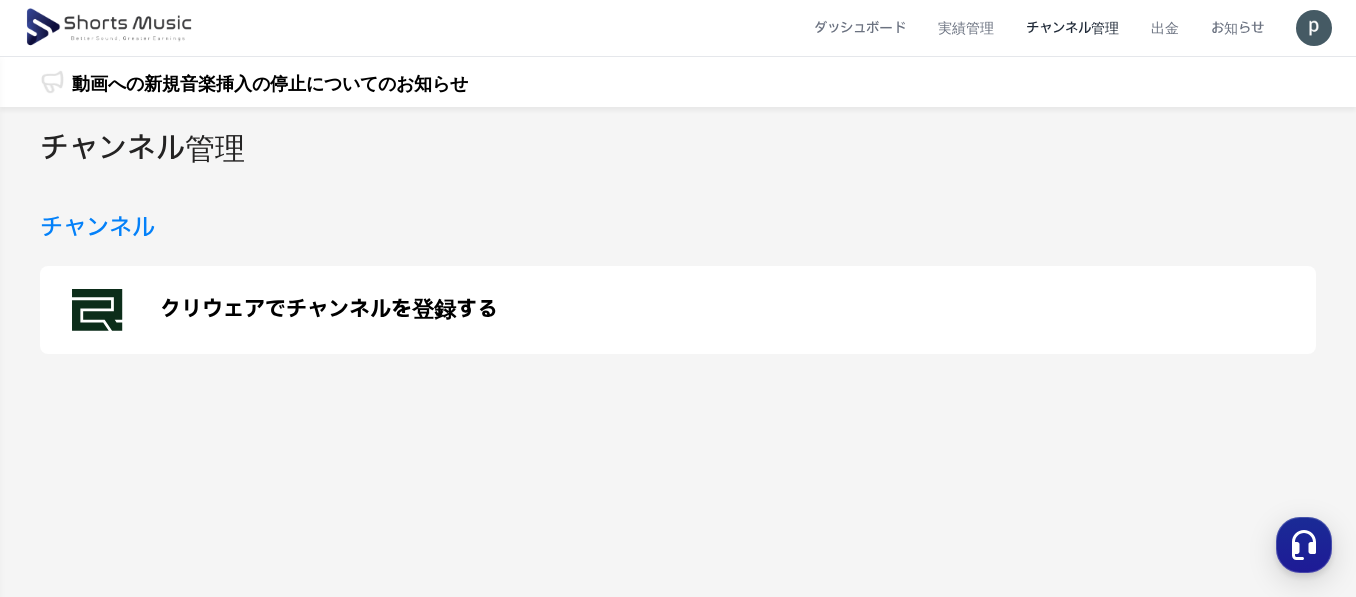 click on "クリウェアでチャンネルを登録する" at bounding box center [329, 310] 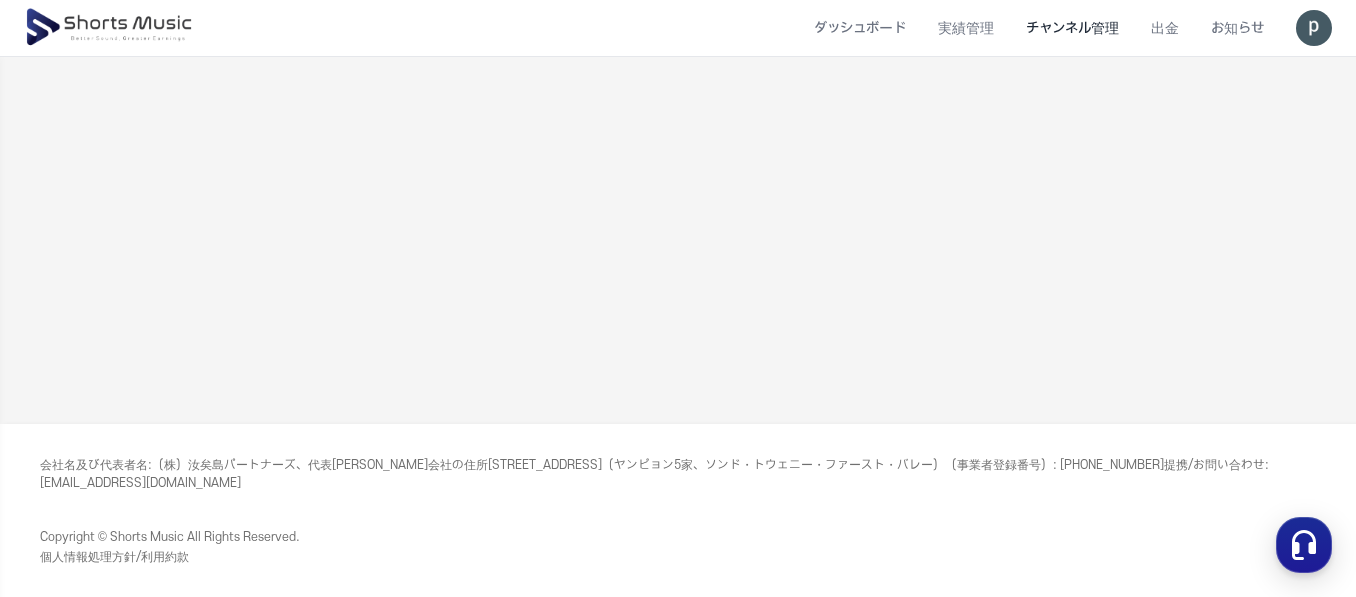 scroll, scrollTop: 0, scrollLeft: 0, axis: both 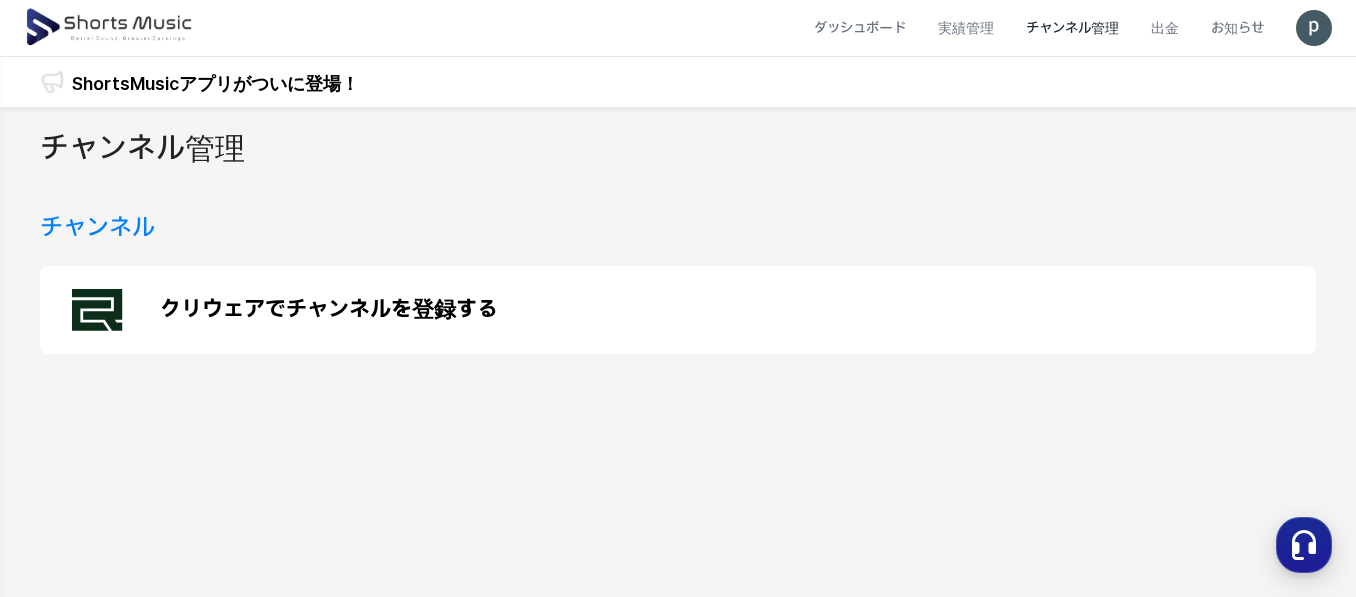click on "チャンネル管理" at bounding box center [1072, 28] 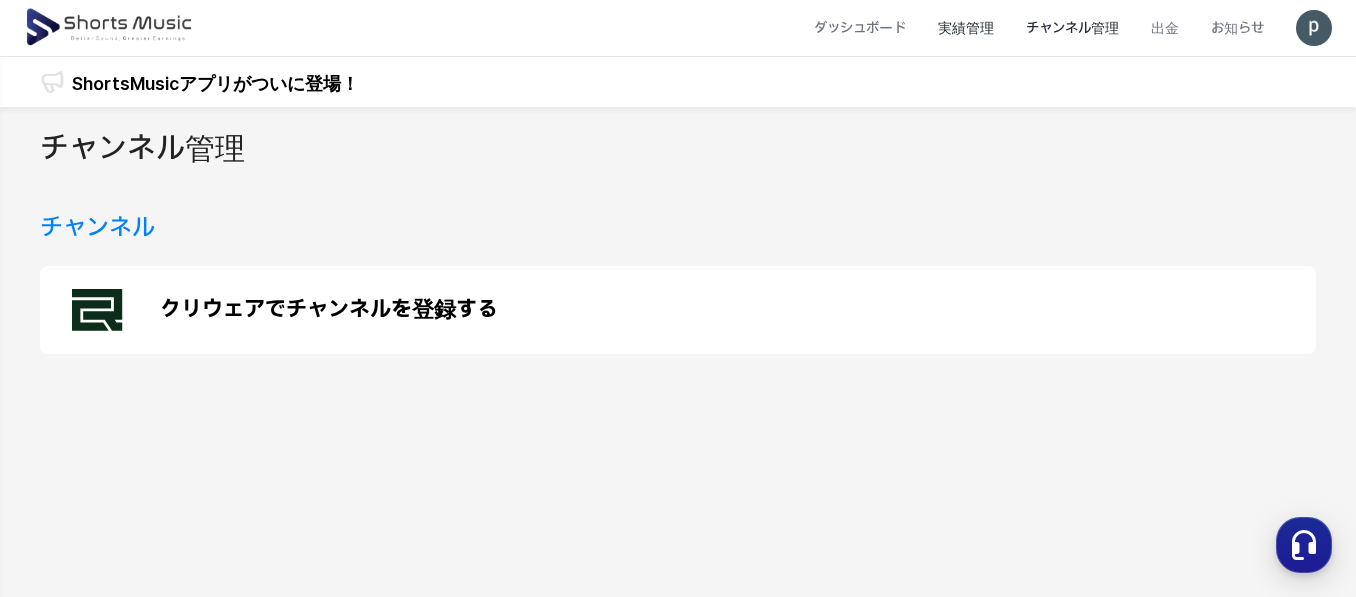 click on "実績管理" at bounding box center [966, 28] 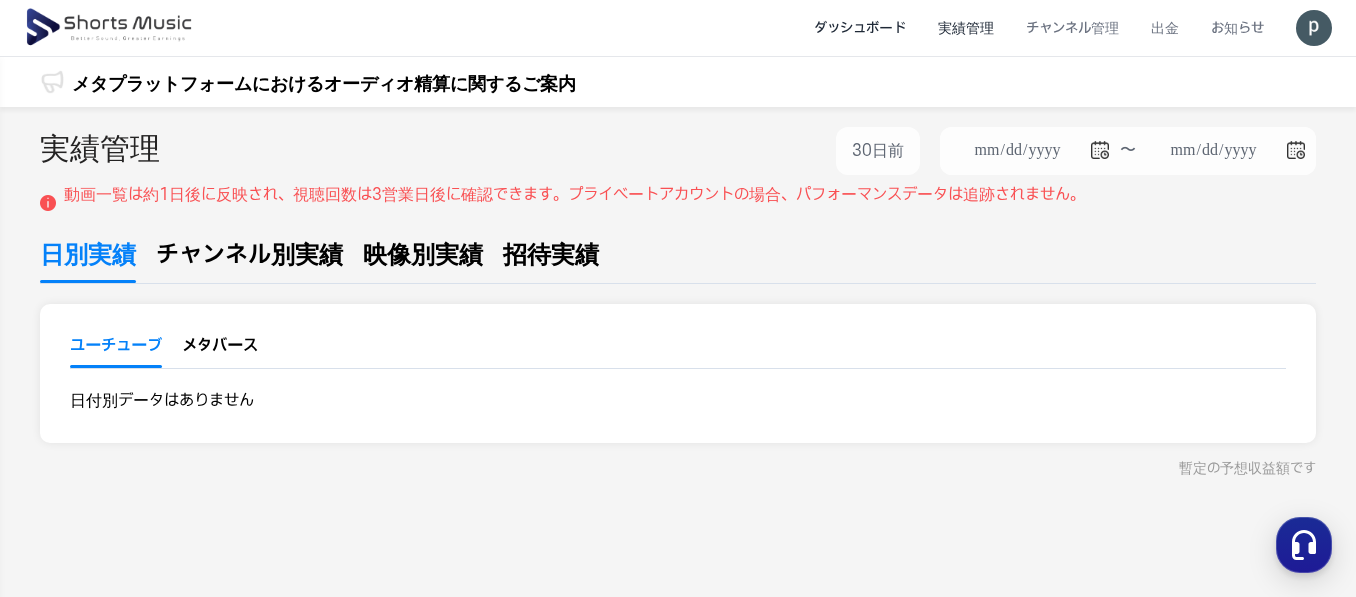 click on "ダッシュボード" at bounding box center (860, 28) 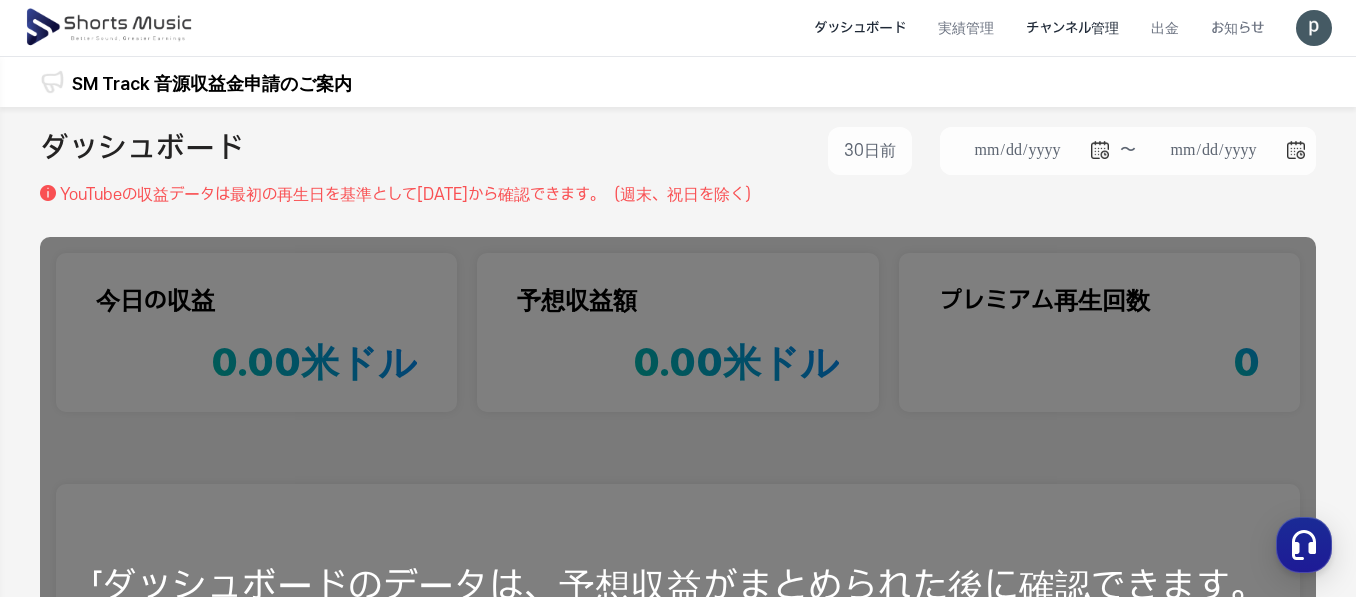 click on "チャンネル管理" at bounding box center (1072, 28) 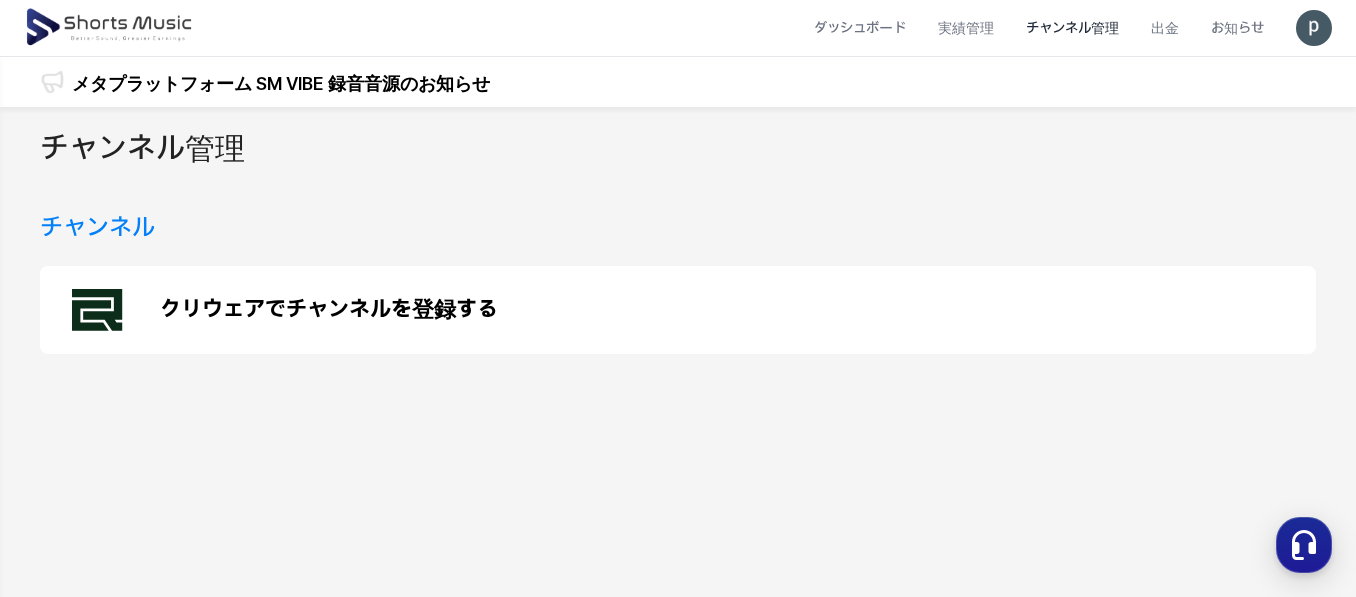 click at bounding box center (1314, 28) 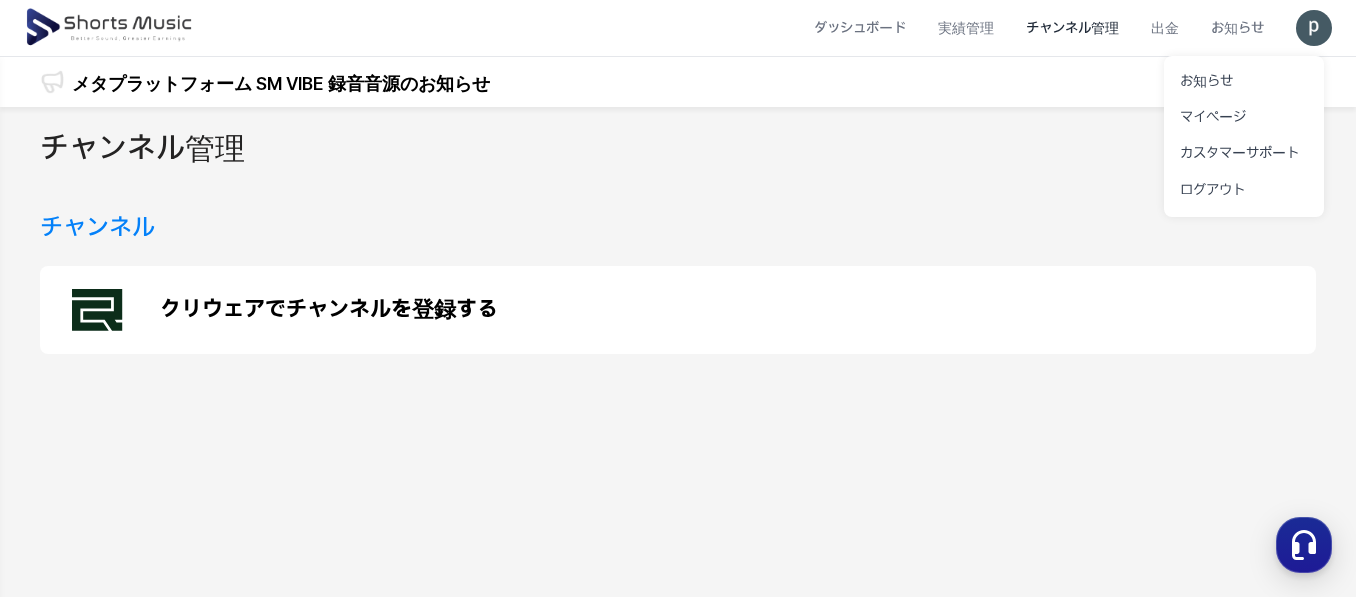 click at bounding box center (678, 298) 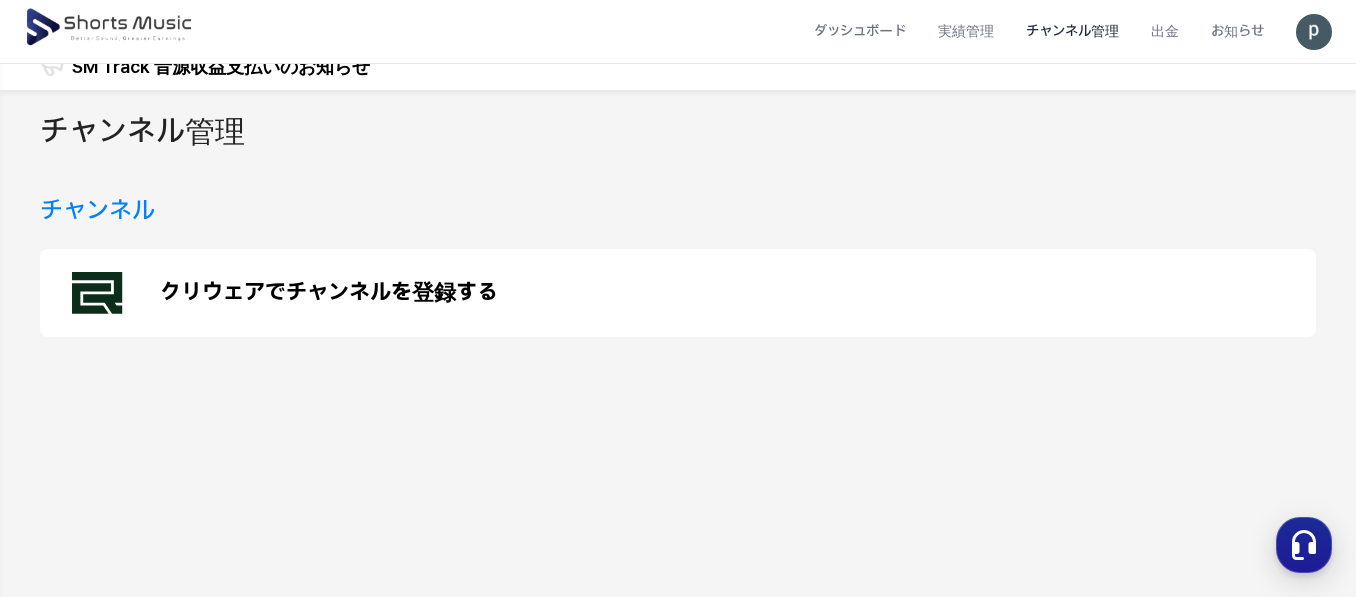 scroll, scrollTop: 0, scrollLeft: 0, axis: both 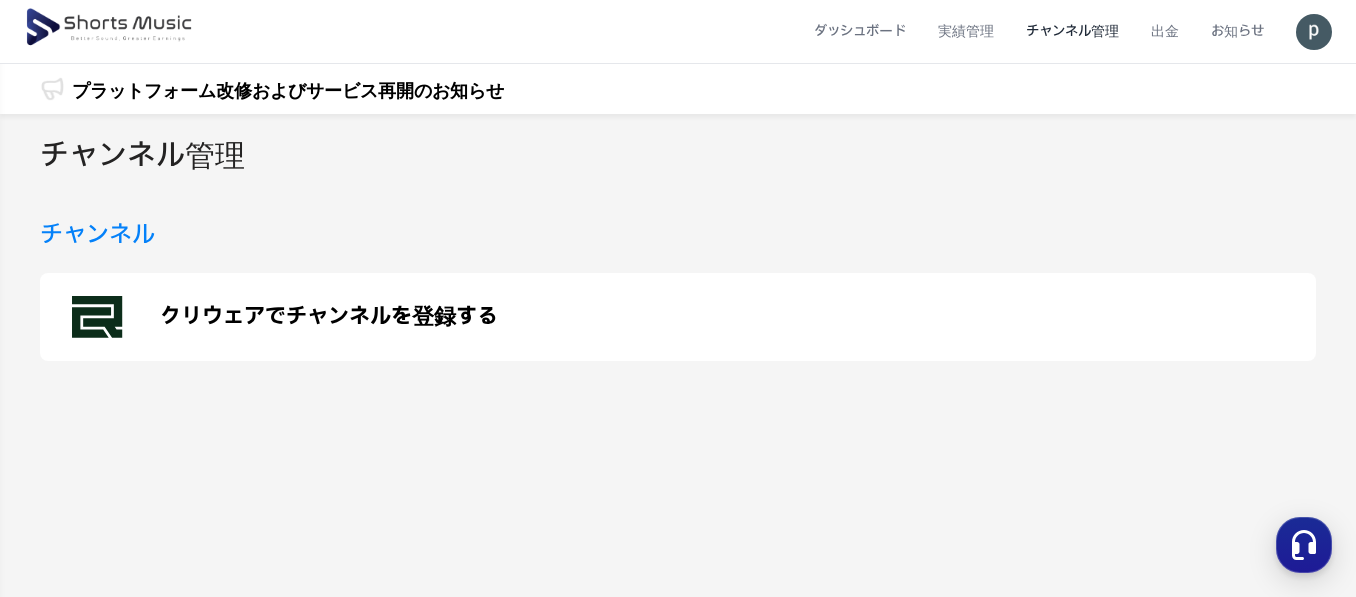 click on "チャンネル" at bounding box center (97, 235) 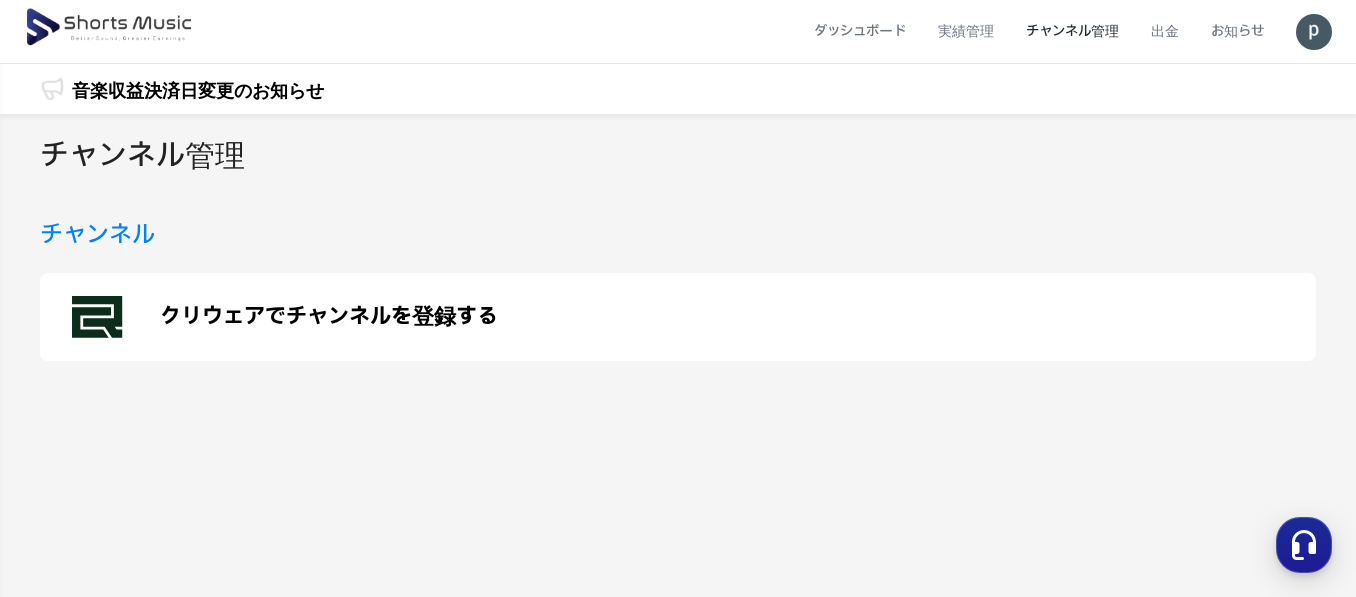 click at bounding box center (1314, 32) 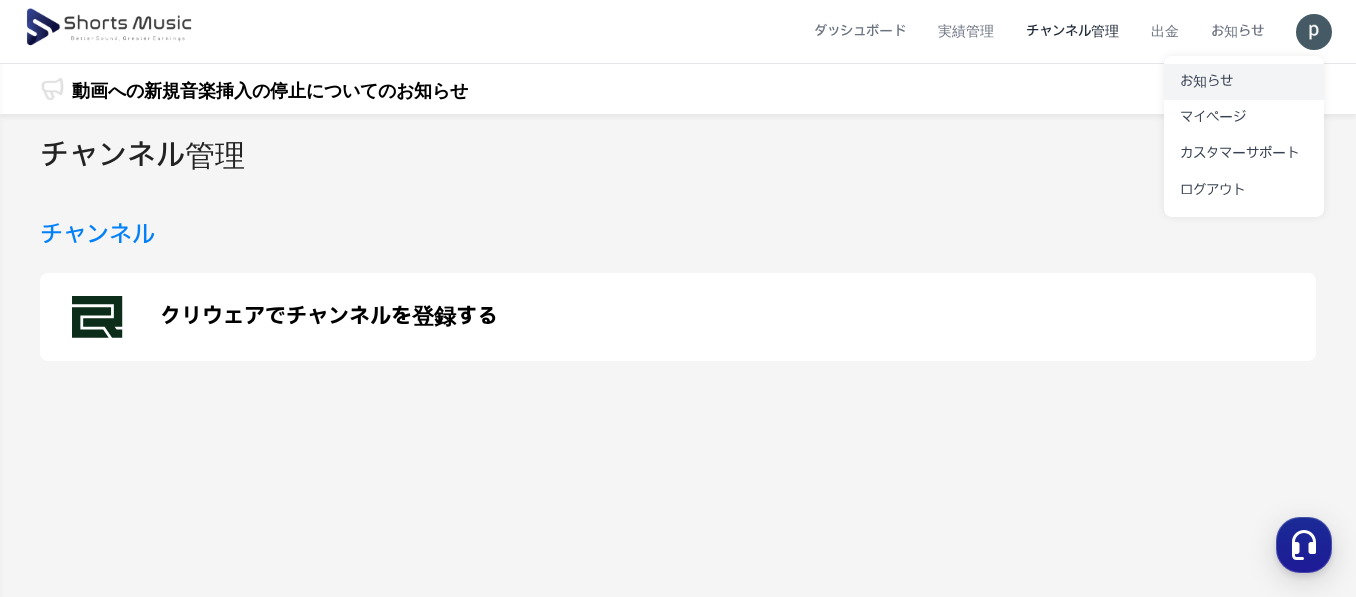 click on "お知らせ" at bounding box center (1206, 81) 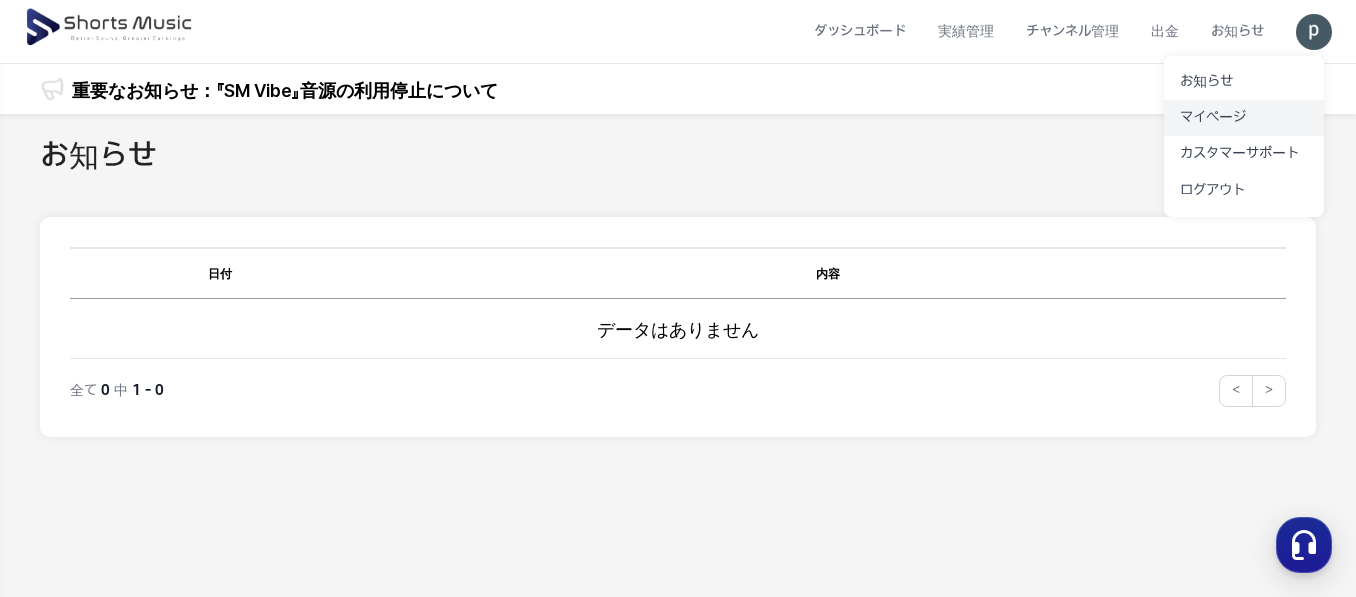 click on "マイページ" at bounding box center [1213, 117] 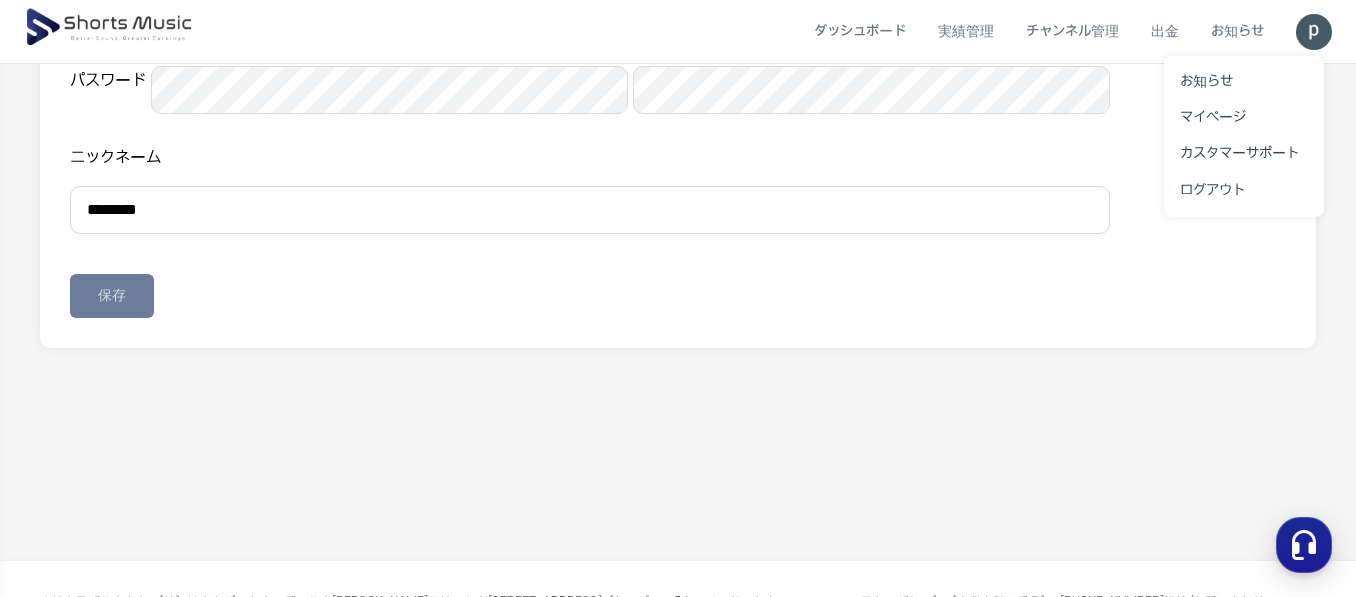 scroll, scrollTop: 0, scrollLeft: 0, axis: both 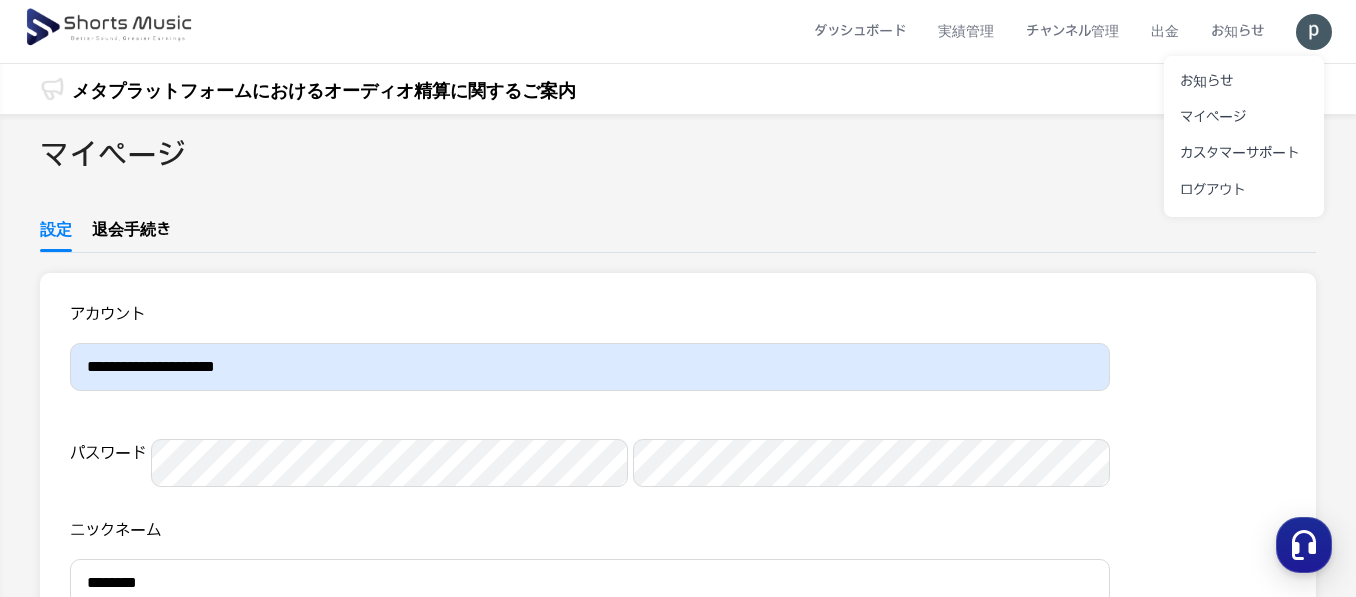 click at bounding box center [678, 298] 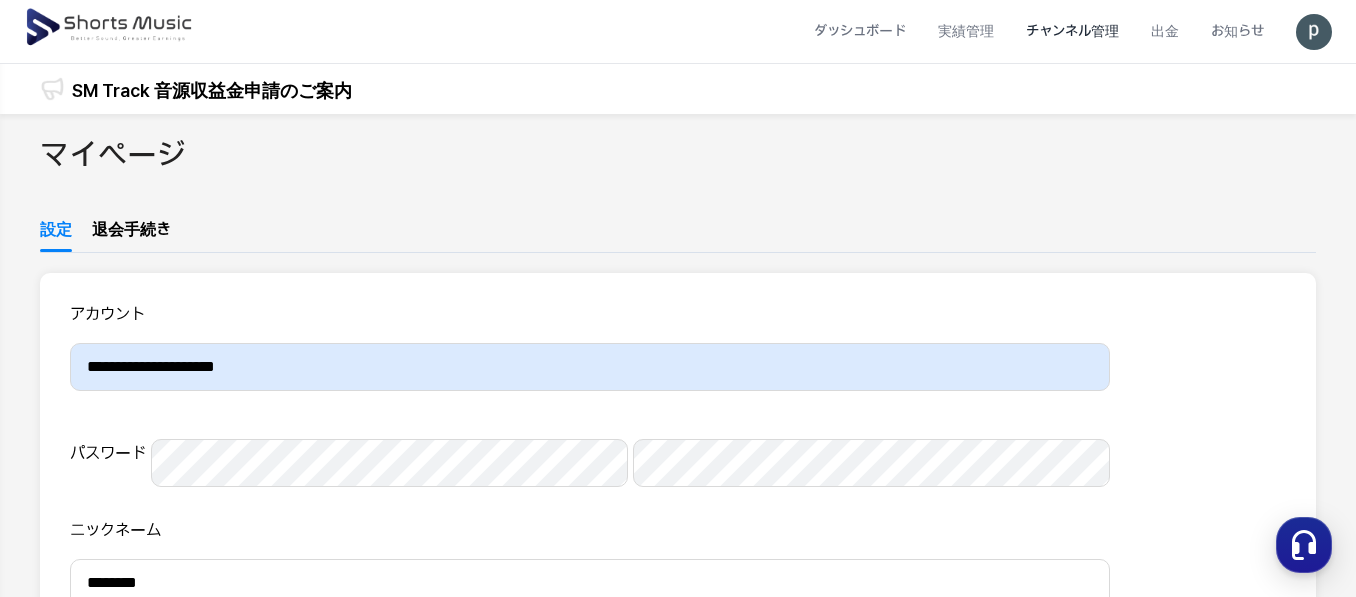 click on "チャンネル管理" at bounding box center (1072, 31) 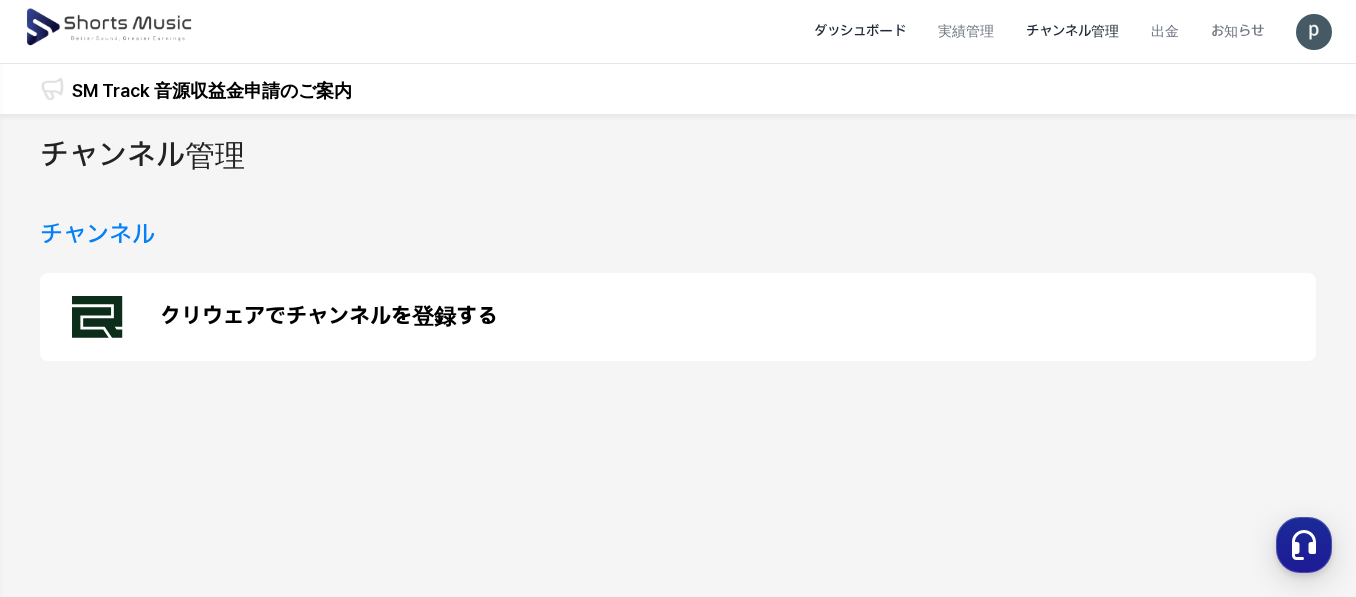 click on "ダッシュボード" at bounding box center (860, 31) 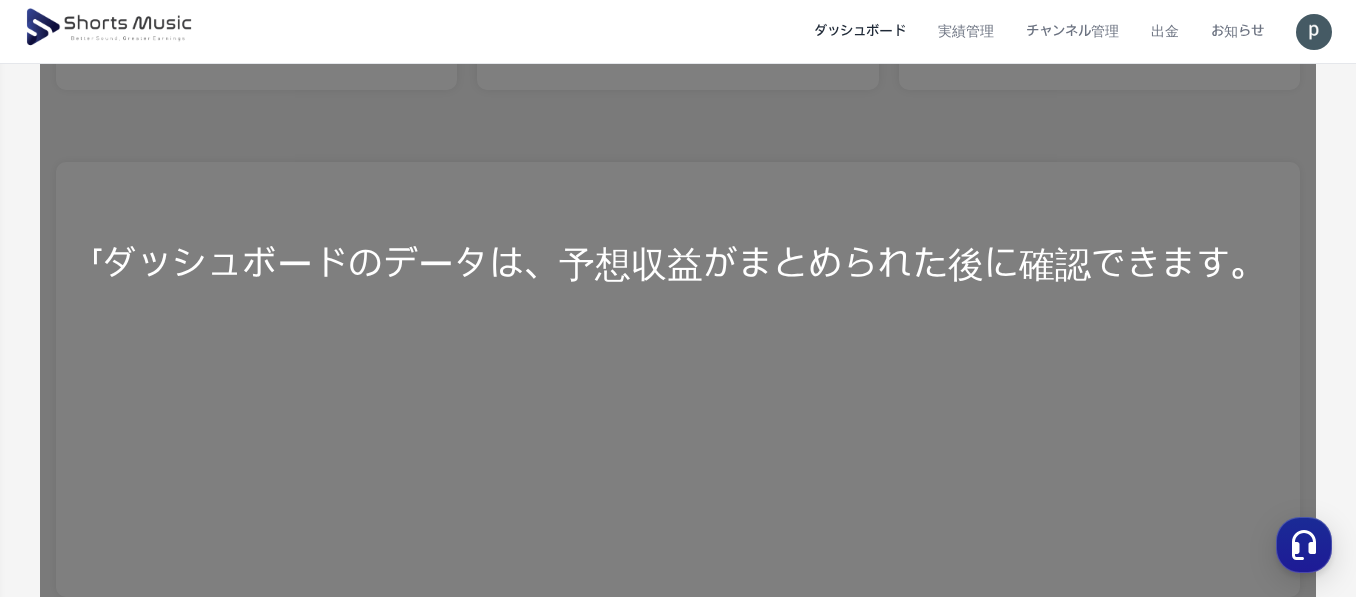 scroll, scrollTop: 0, scrollLeft: 0, axis: both 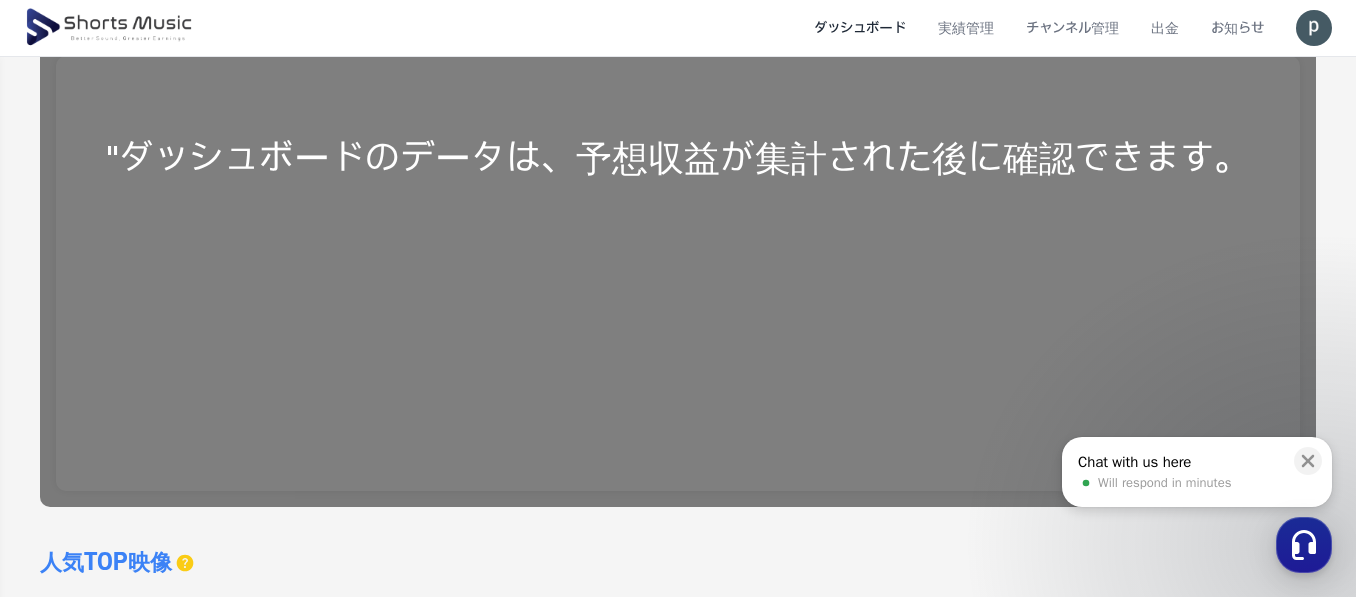 click on ""ダッシュボードのデータは、予想収益が集計された後に確認できます。" at bounding box center [678, 158] 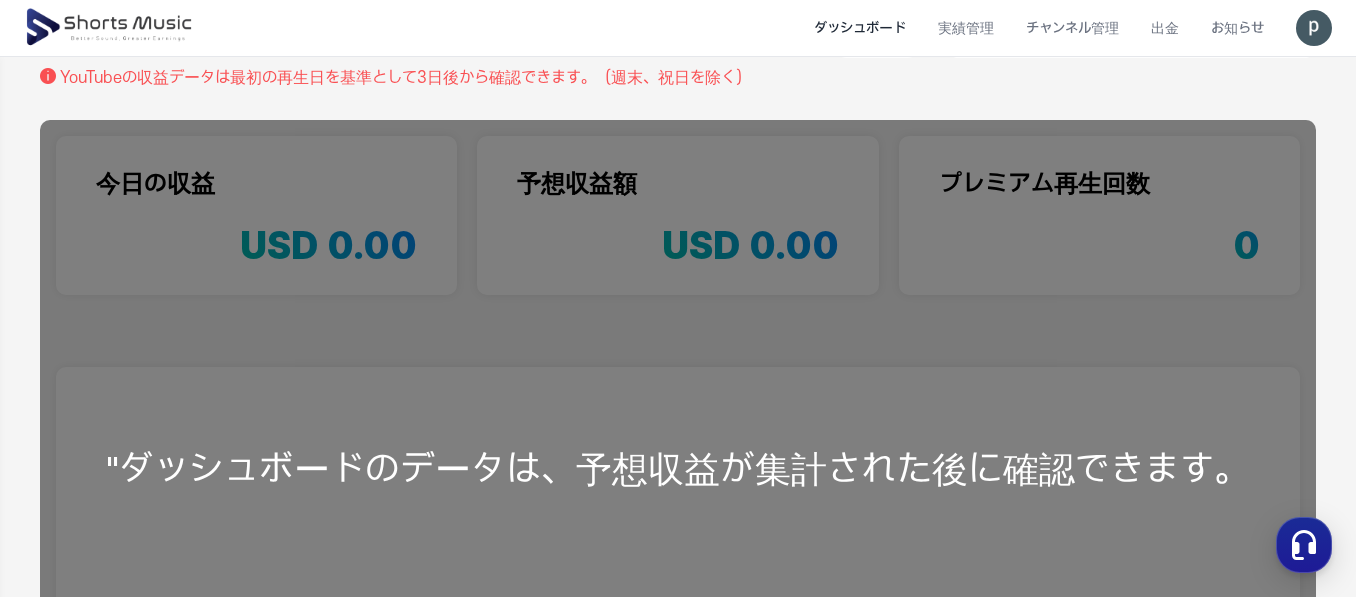 scroll, scrollTop: 0, scrollLeft: 0, axis: both 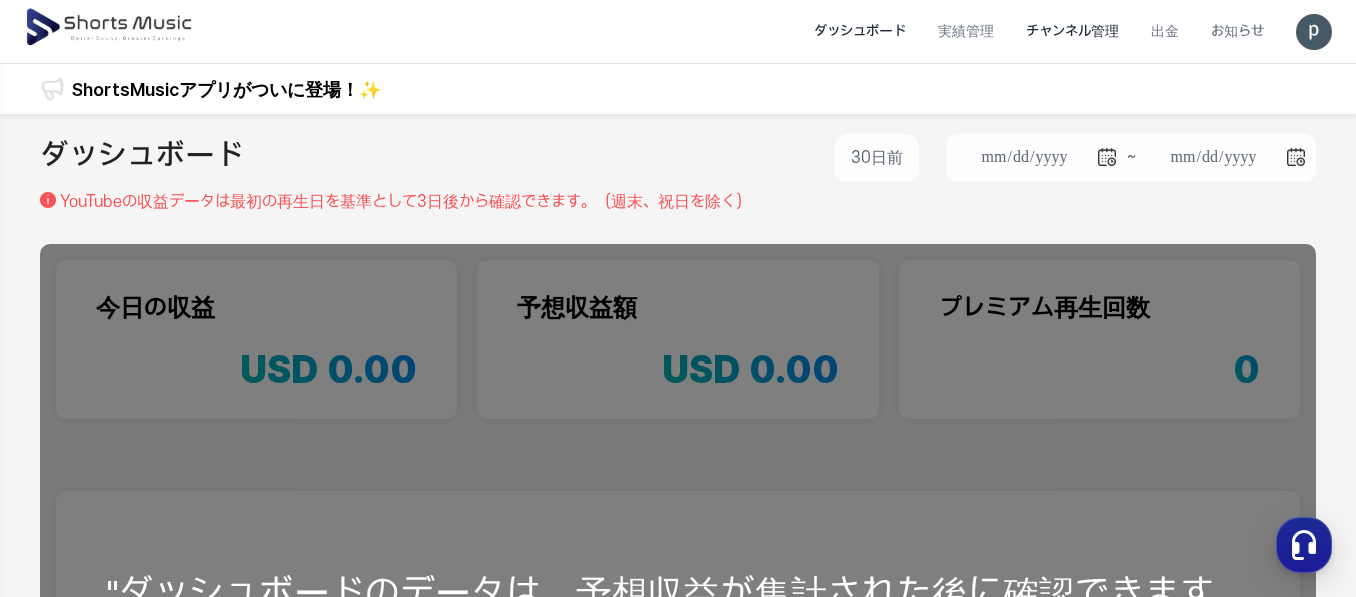click on "チャンネル管理" at bounding box center (1072, 31) 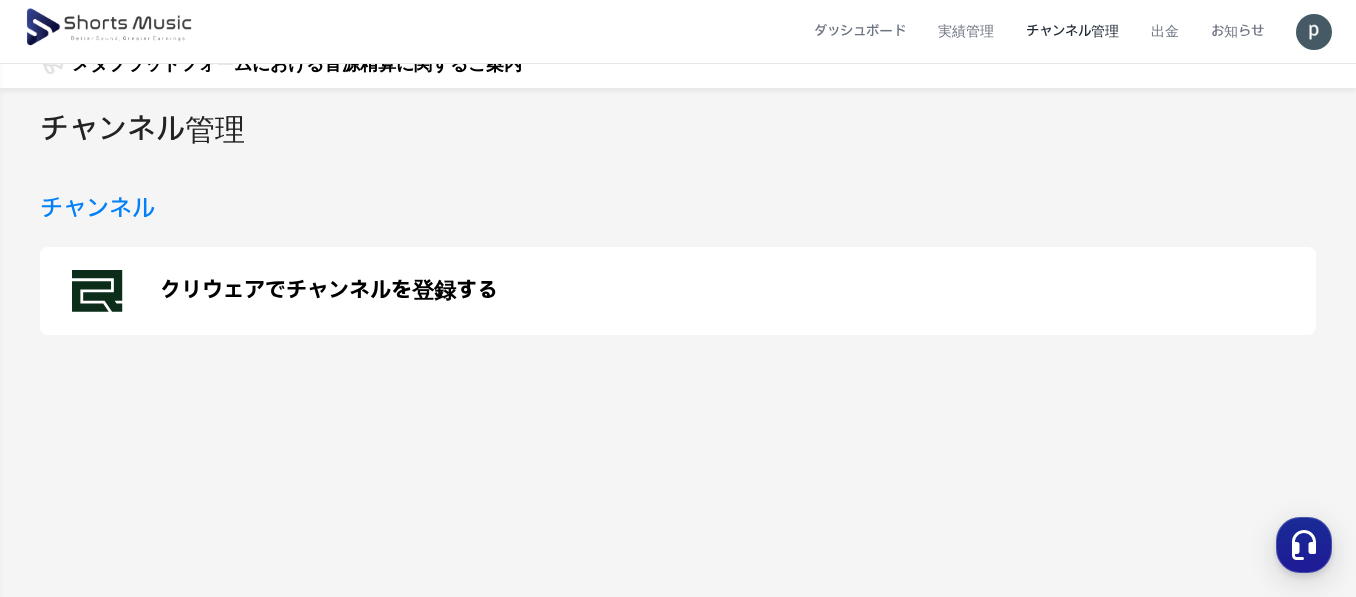 scroll, scrollTop: 0, scrollLeft: 0, axis: both 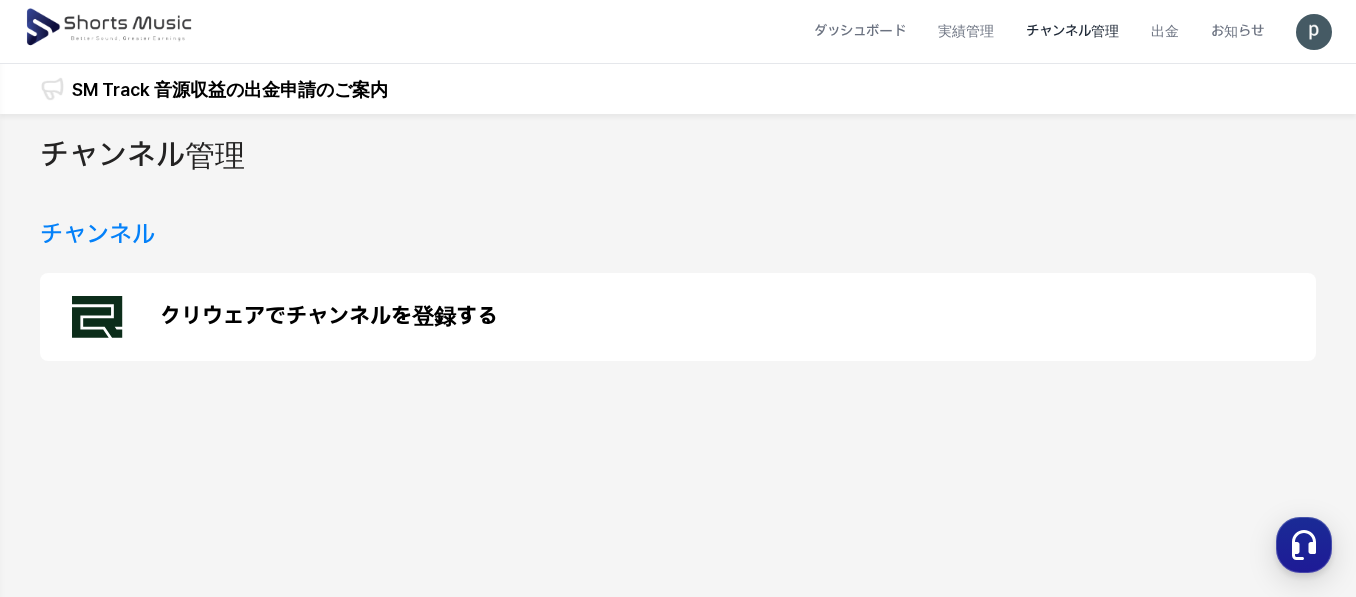 click on "チャンネル管理" at bounding box center (142, 156) 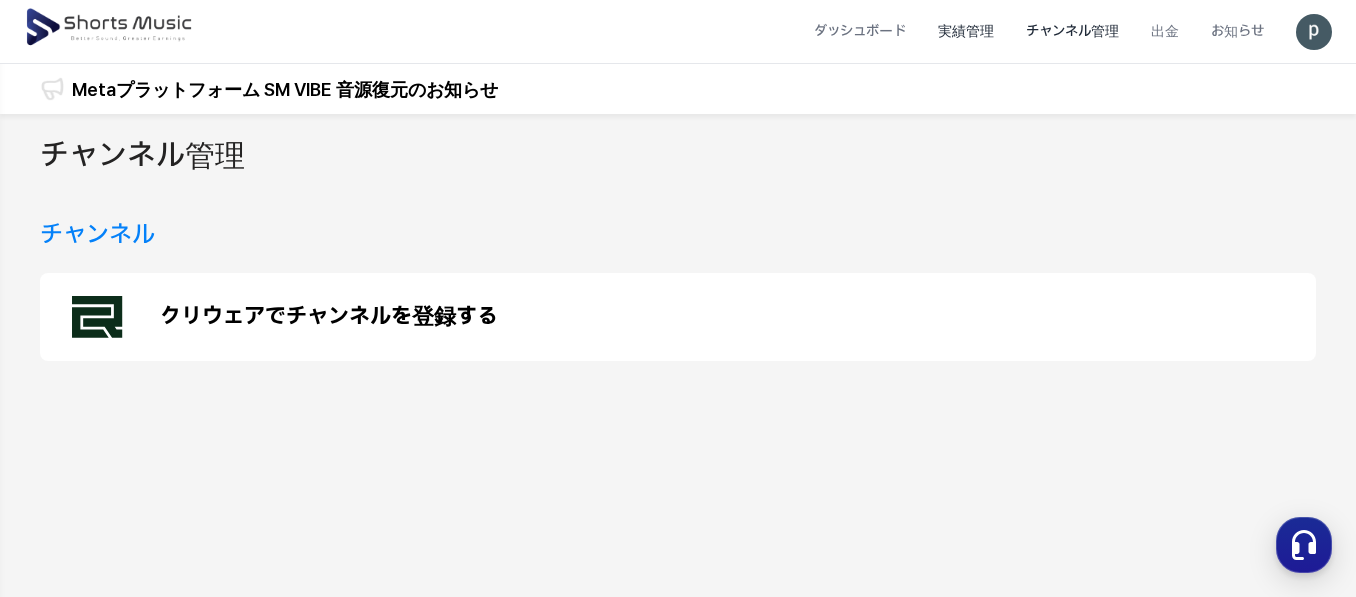 click on "実績管理" at bounding box center (966, 31) 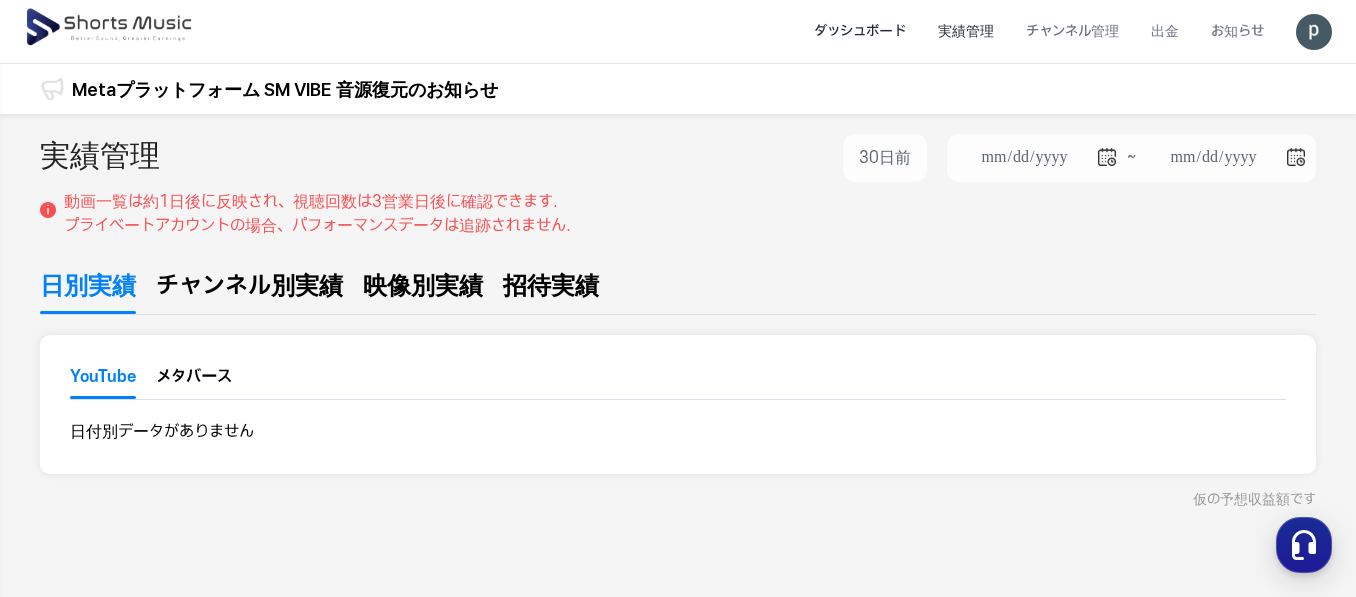 click on "ダッシュボード" at bounding box center (860, 31) 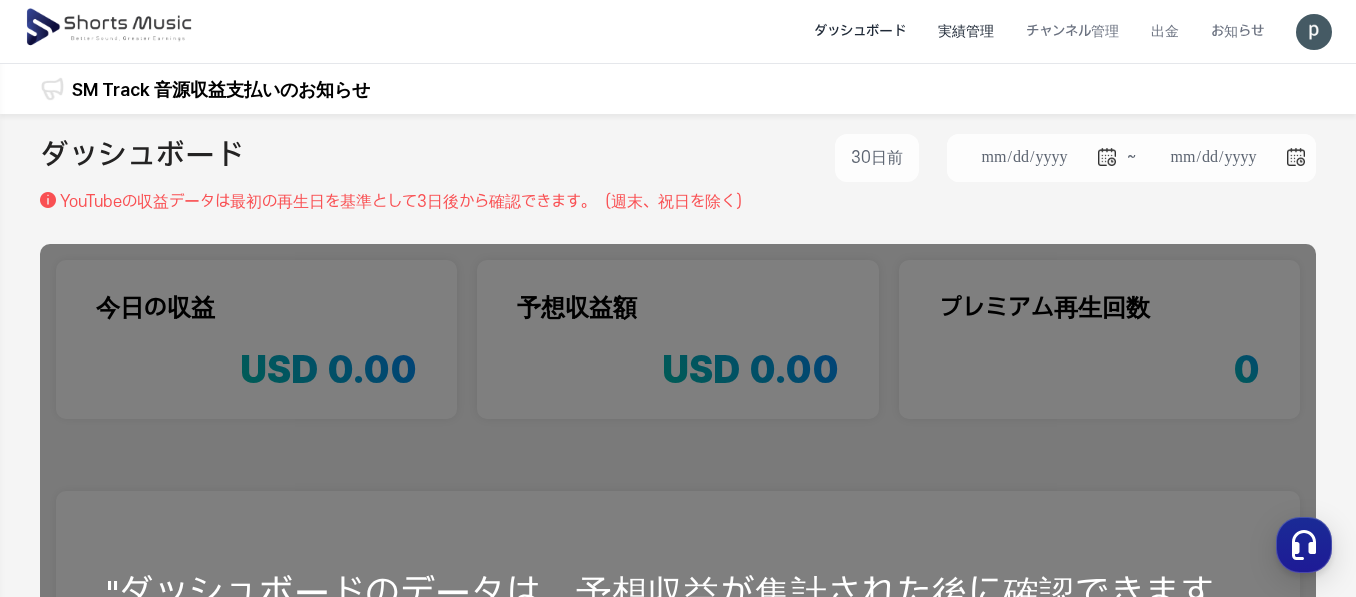 click on "実績管理" at bounding box center (966, 31) 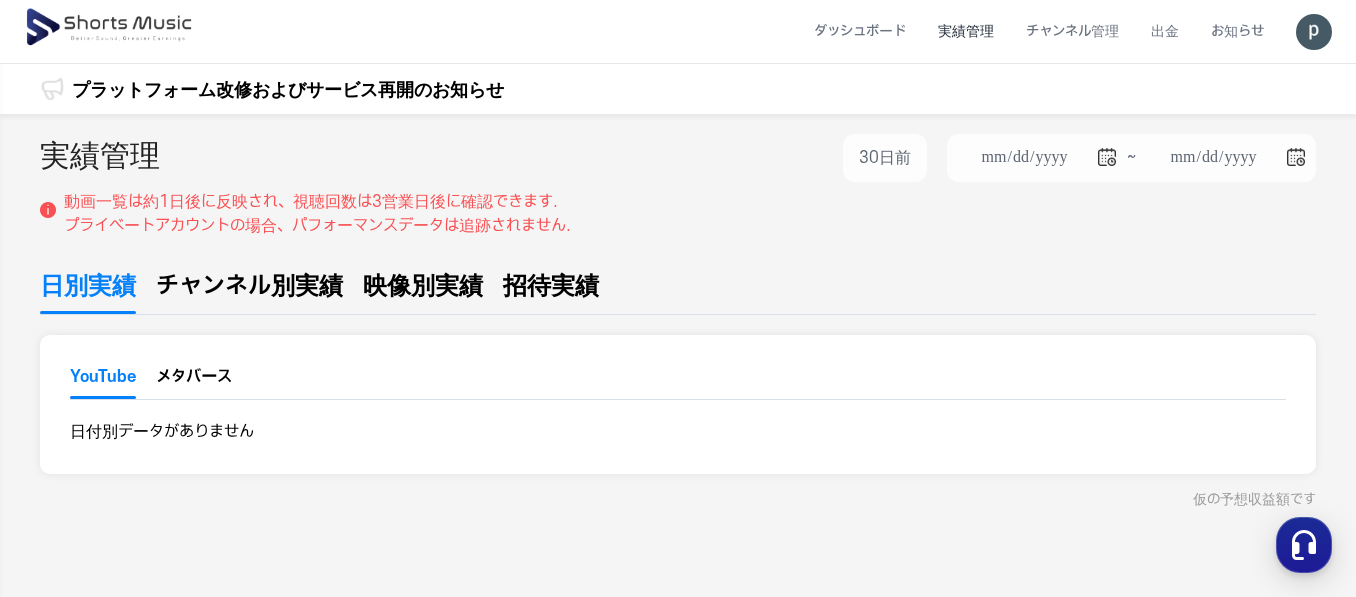 click on "YouTube" at bounding box center [103, 382] 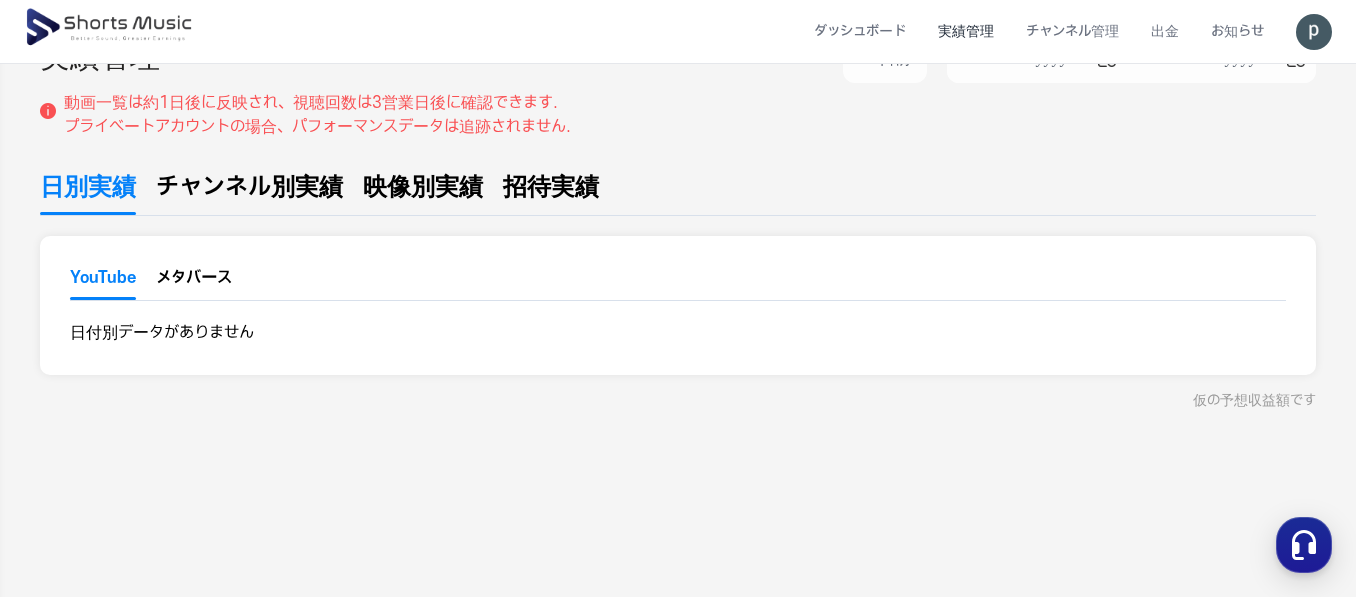 scroll, scrollTop: 0, scrollLeft: 0, axis: both 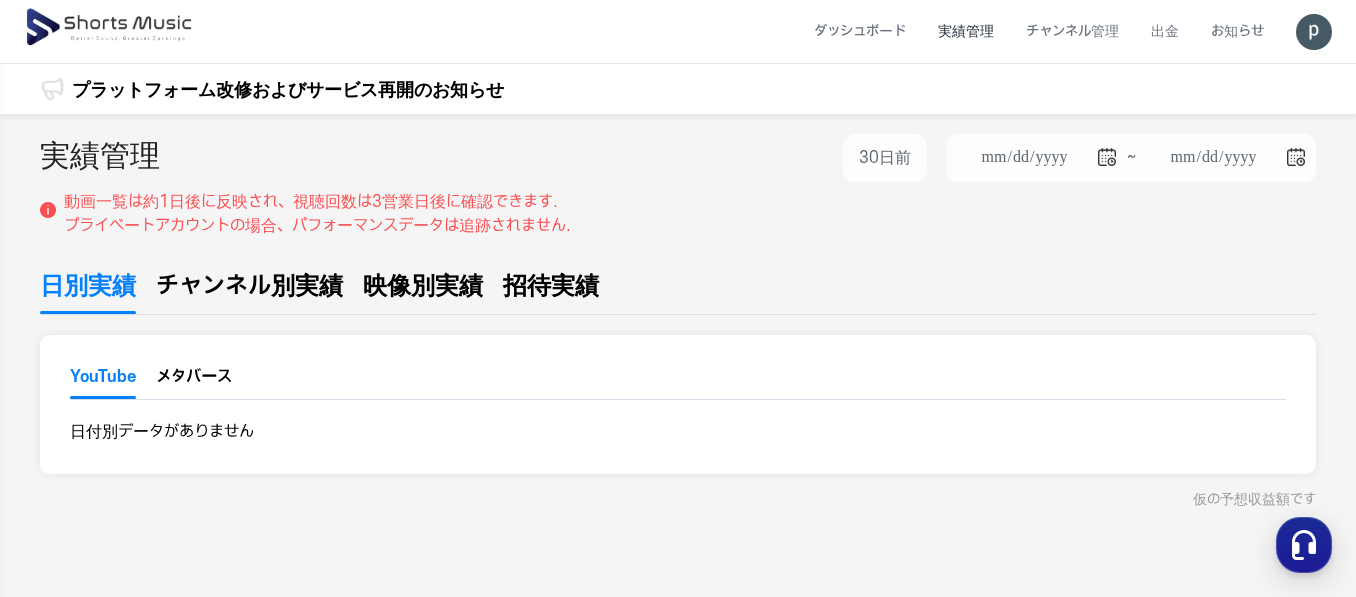 click at bounding box center (1314, 32) 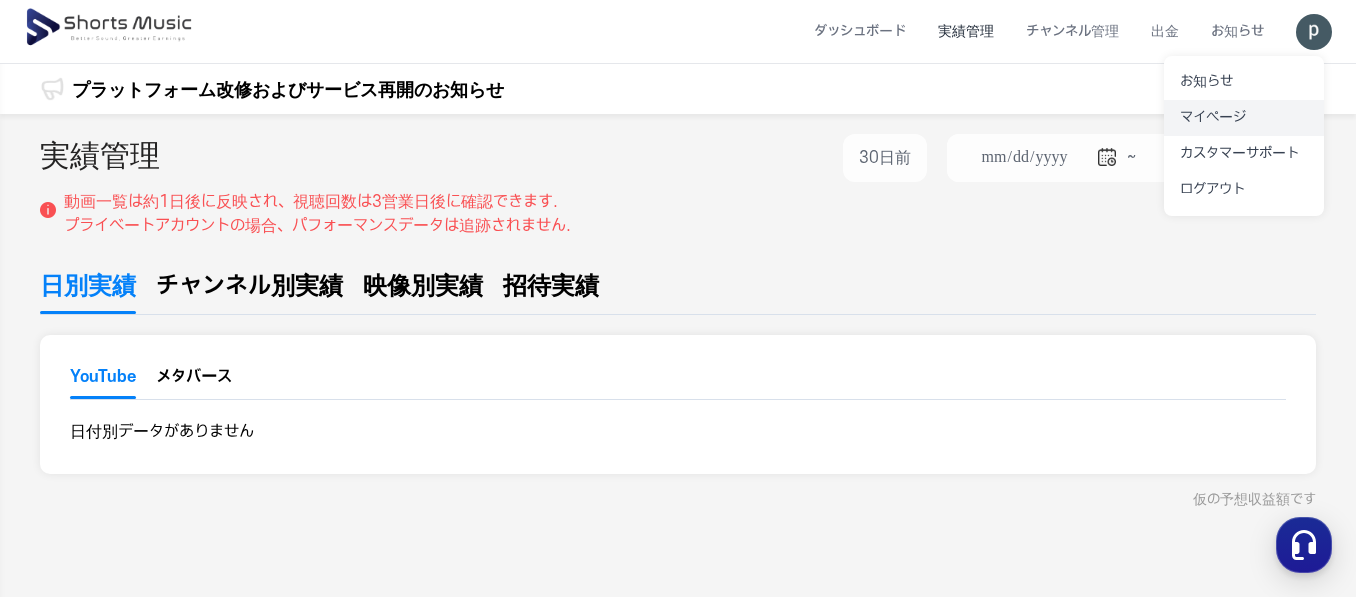 click on "マイページ" at bounding box center (1244, 118) 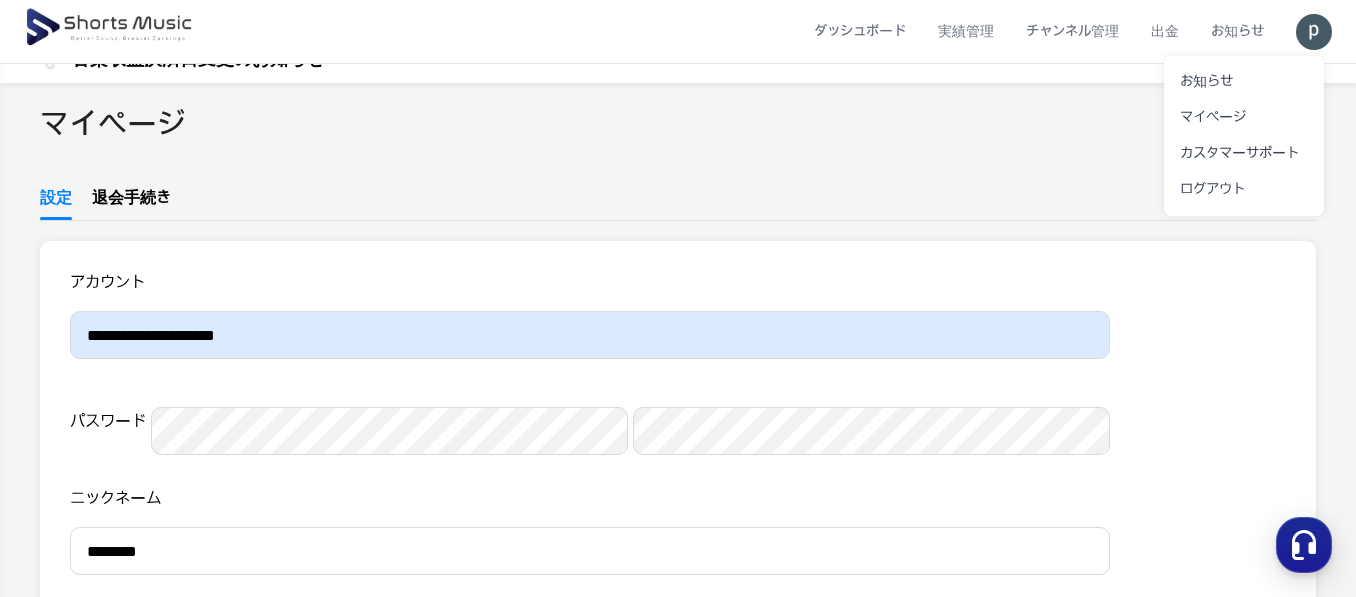 scroll, scrollTop: 0, scrollLeft: 0, axis: both 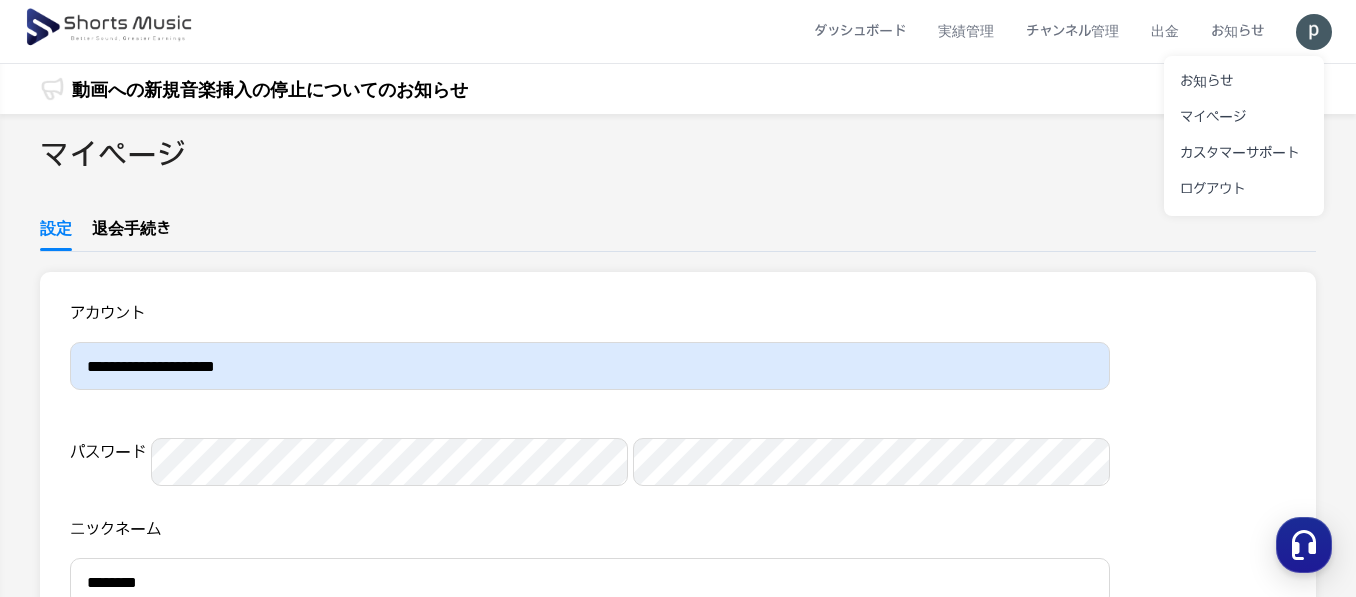 click at bounding box center (678, 298) 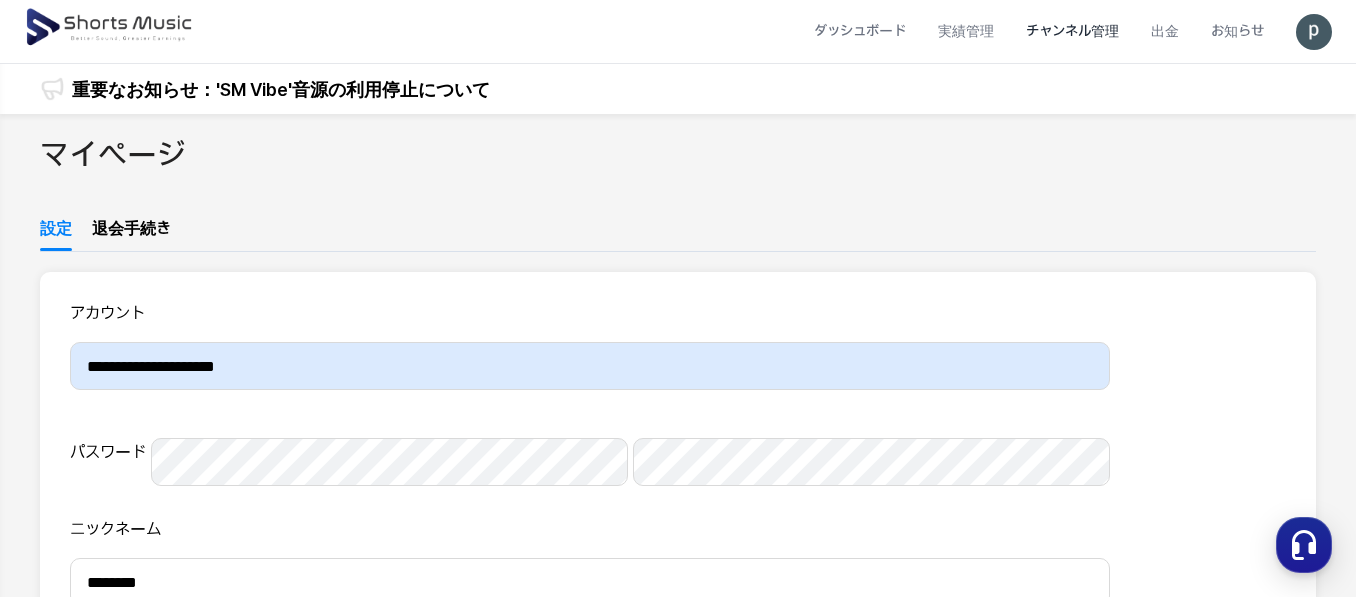 click on "チャンネル管理" at bounding box center [1072, 31] 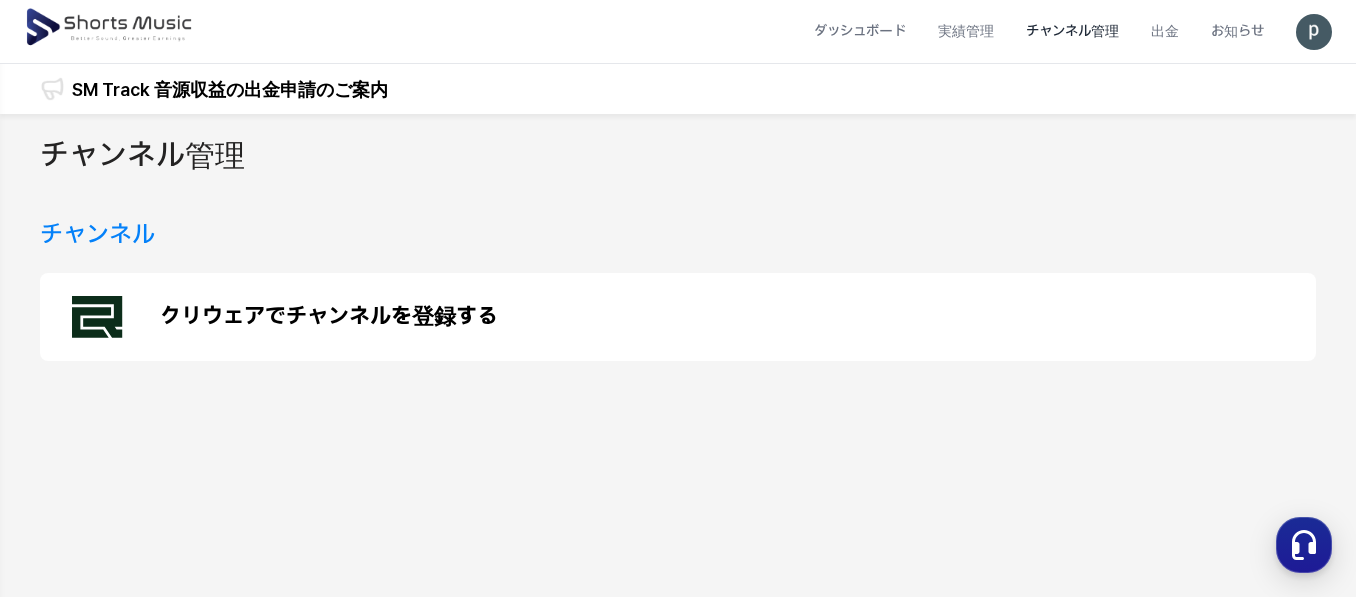 click on "クリウェアでチャンネルを登録する" at bounding box center (329, 317) 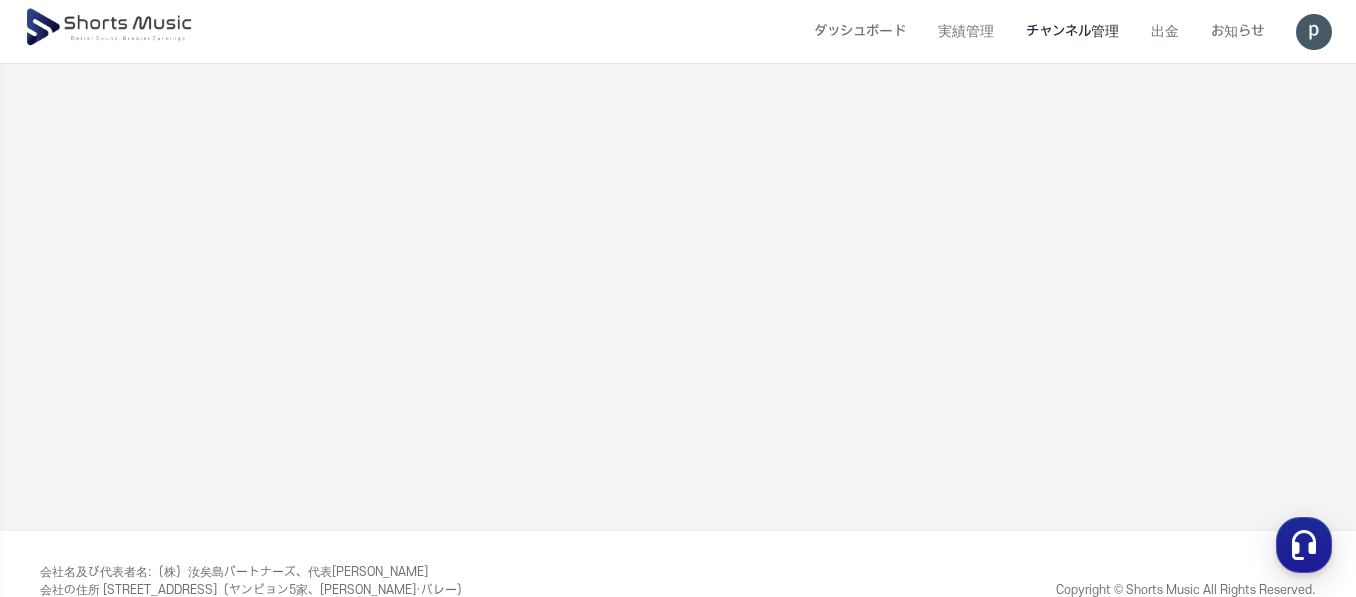 scroll, scrollTop: 436, scrollLeft: 0, axis: vertical 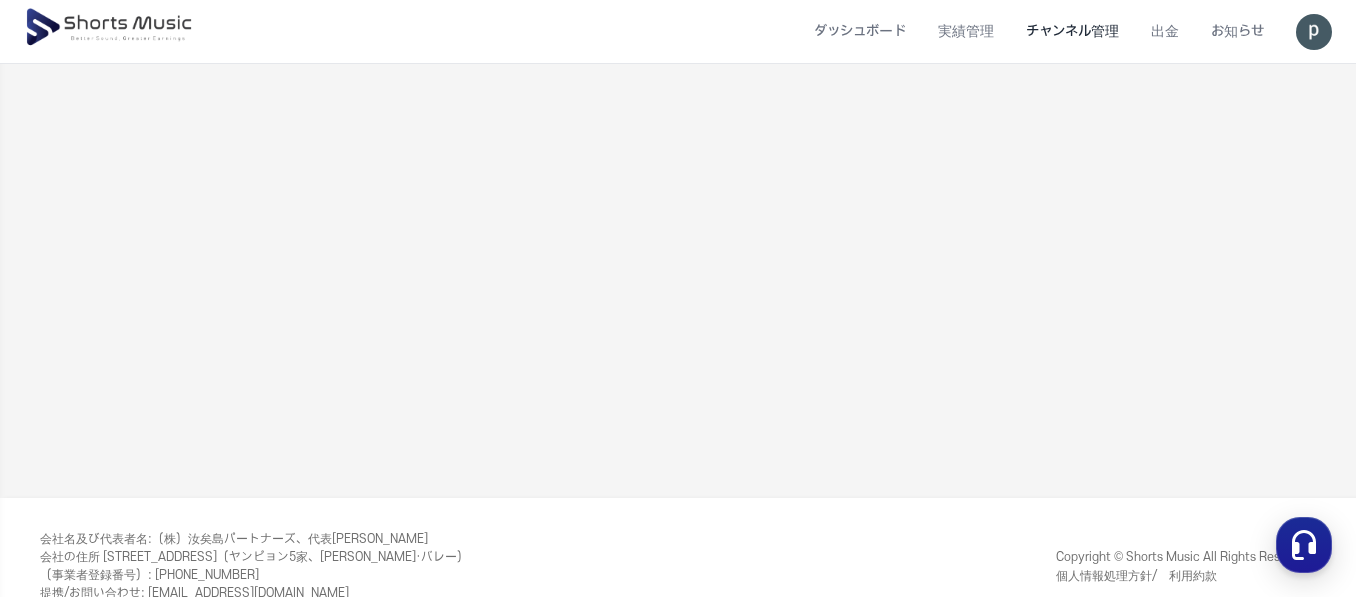 drag, startPoint x: 228, startPoint y: 378, endPoint x: 133, endPoint y: 320, distance: 111.305885 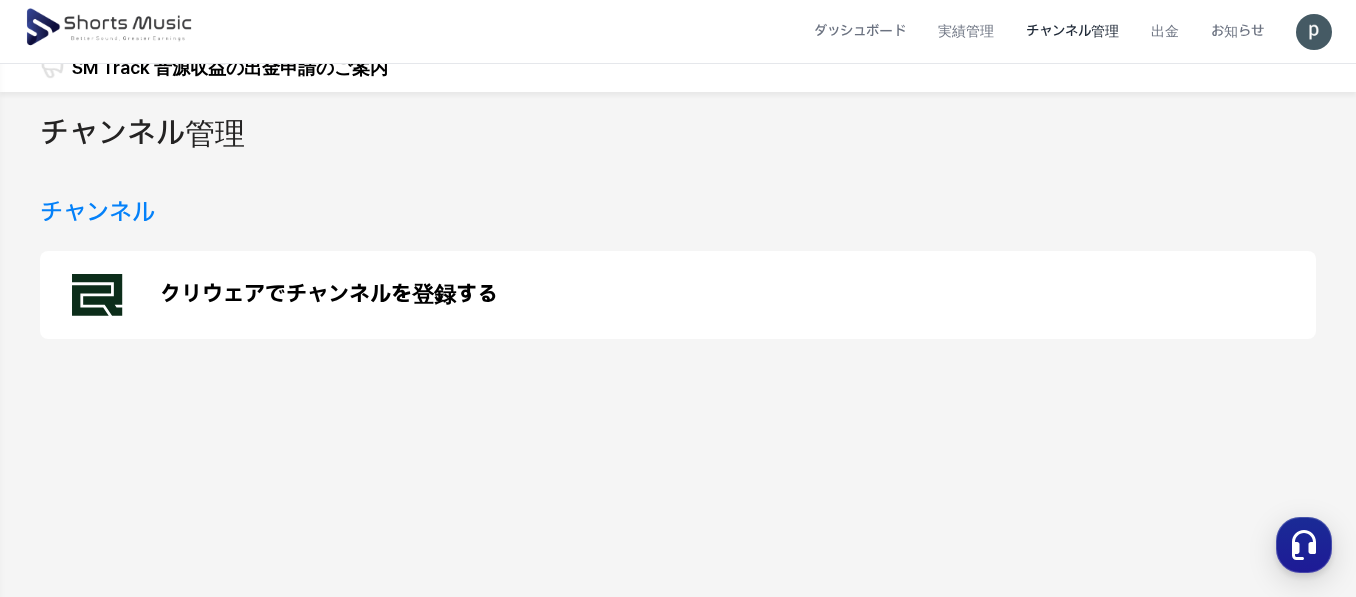 scroll, scrollTop: 0, scrollLeft: 0, axis: both 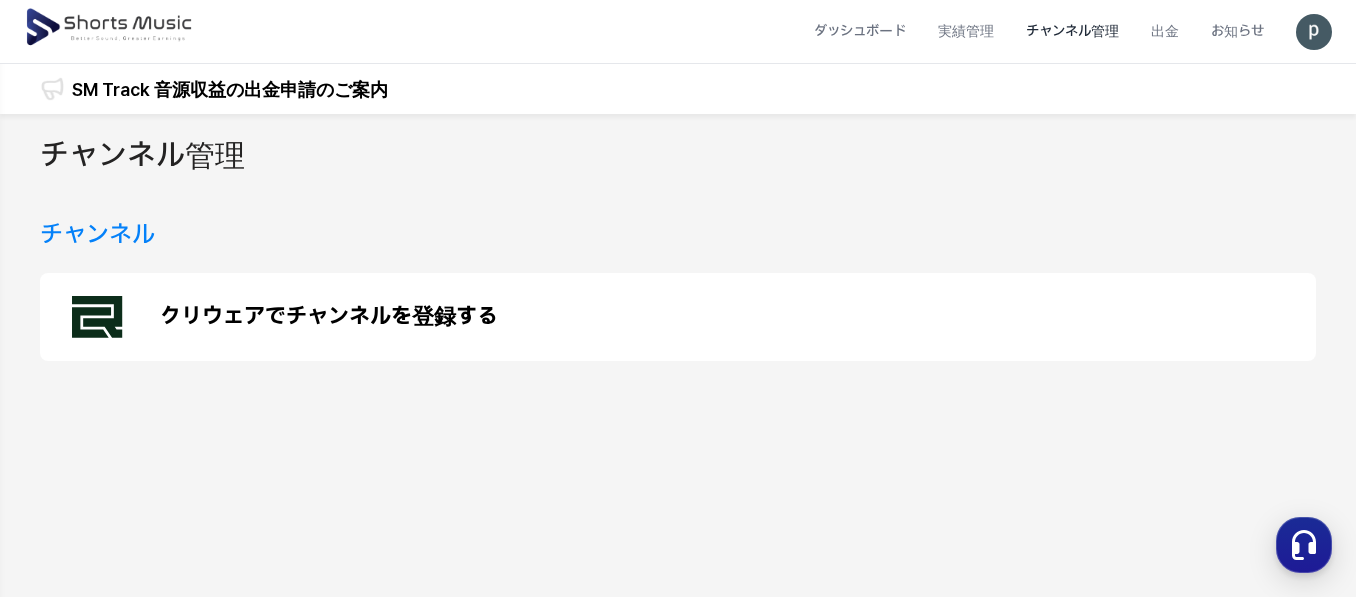 click on "クリウェアでチャンネルを登録する" at bounding box center [678, 317] 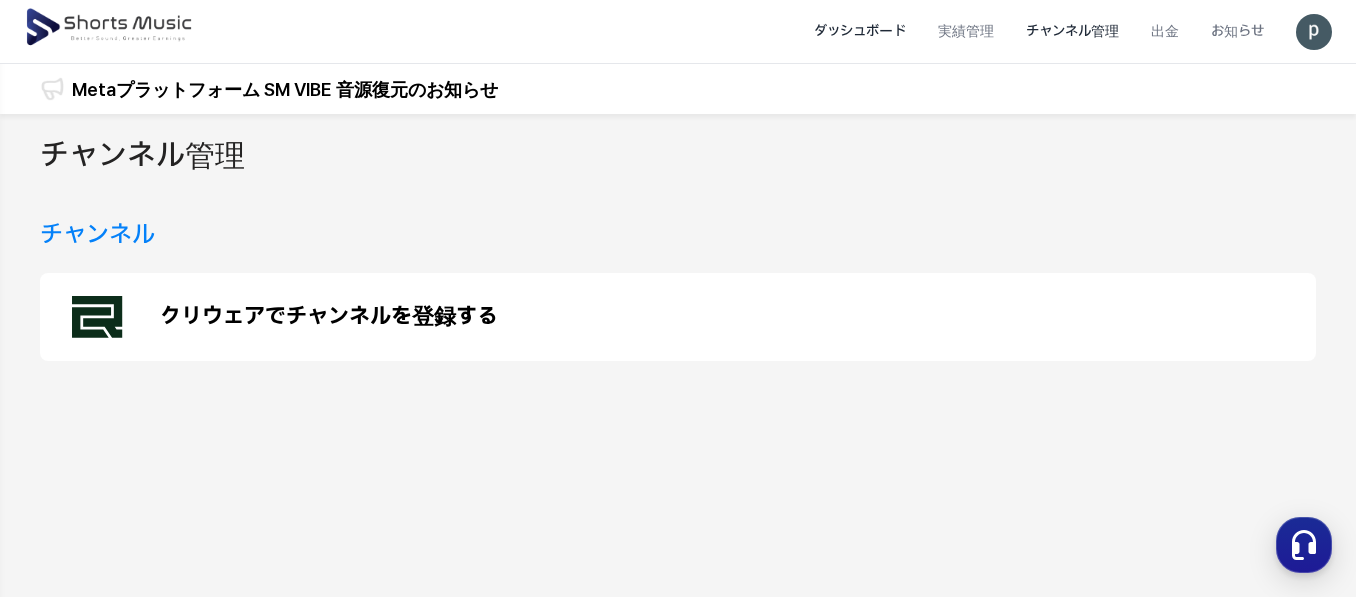 click on "ダッシュボード" at bounding box center [860, 31] 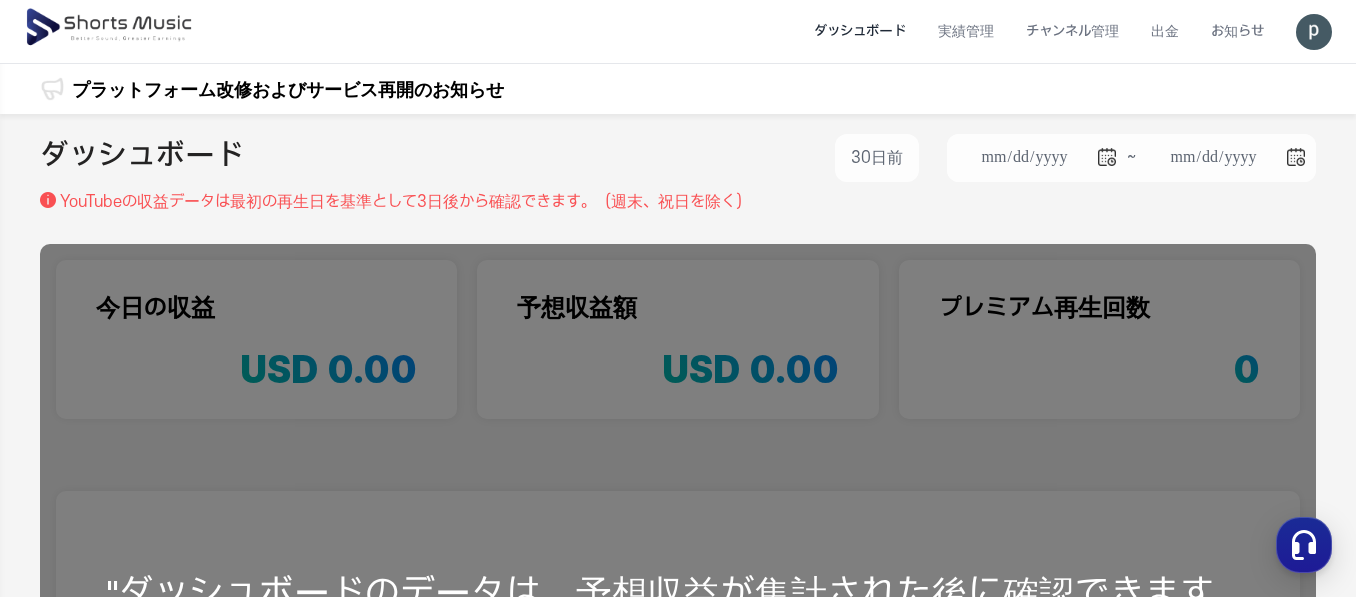 click on "ダッシュボード" at bounding box center (860, 31) 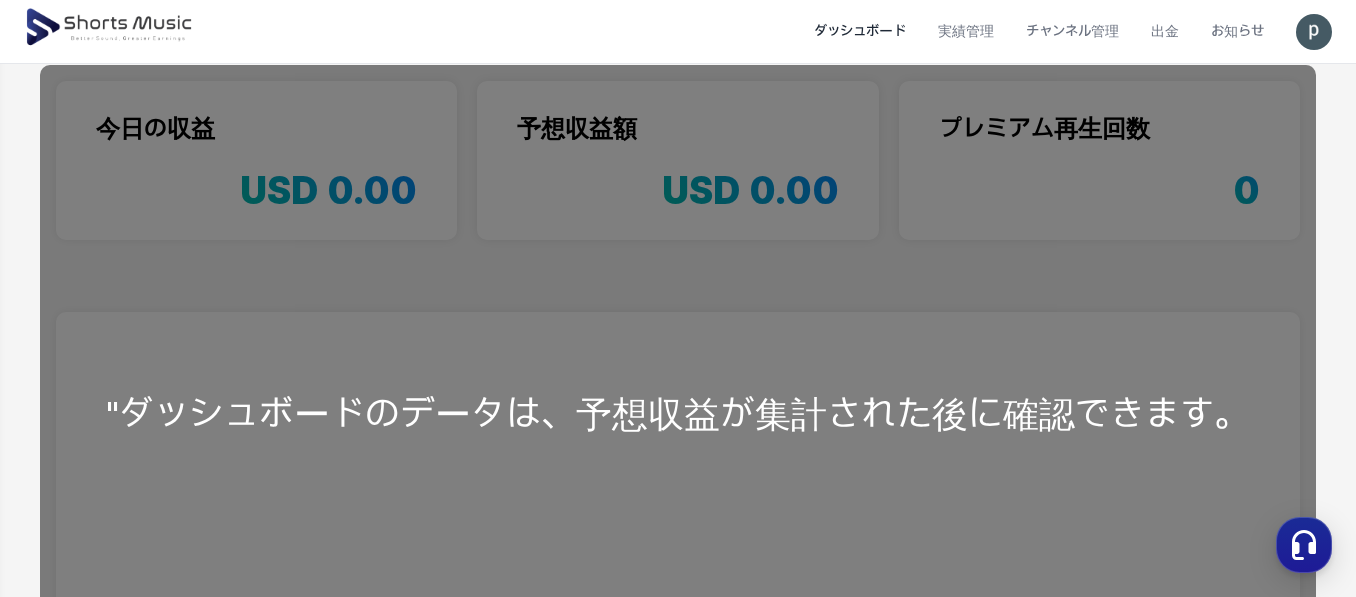 scroll, scrollTop: 0, scrollLeft: 0, axis: both 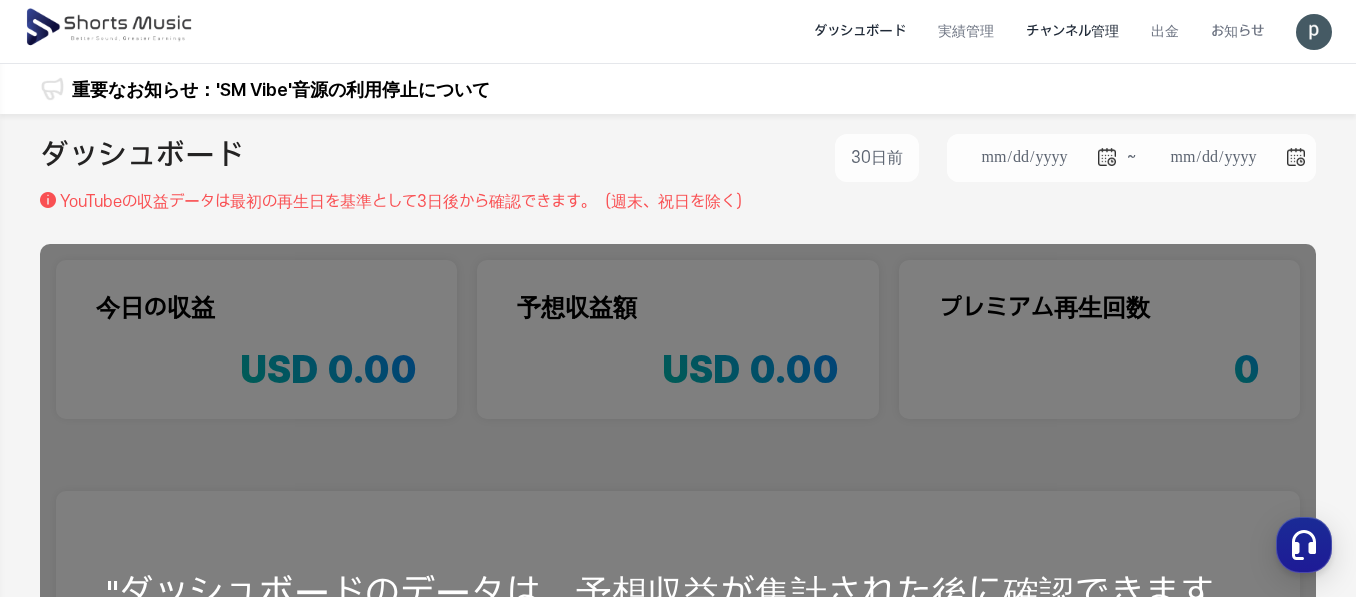 click on "チャンネル管理" at bounding box center (1072, 31) 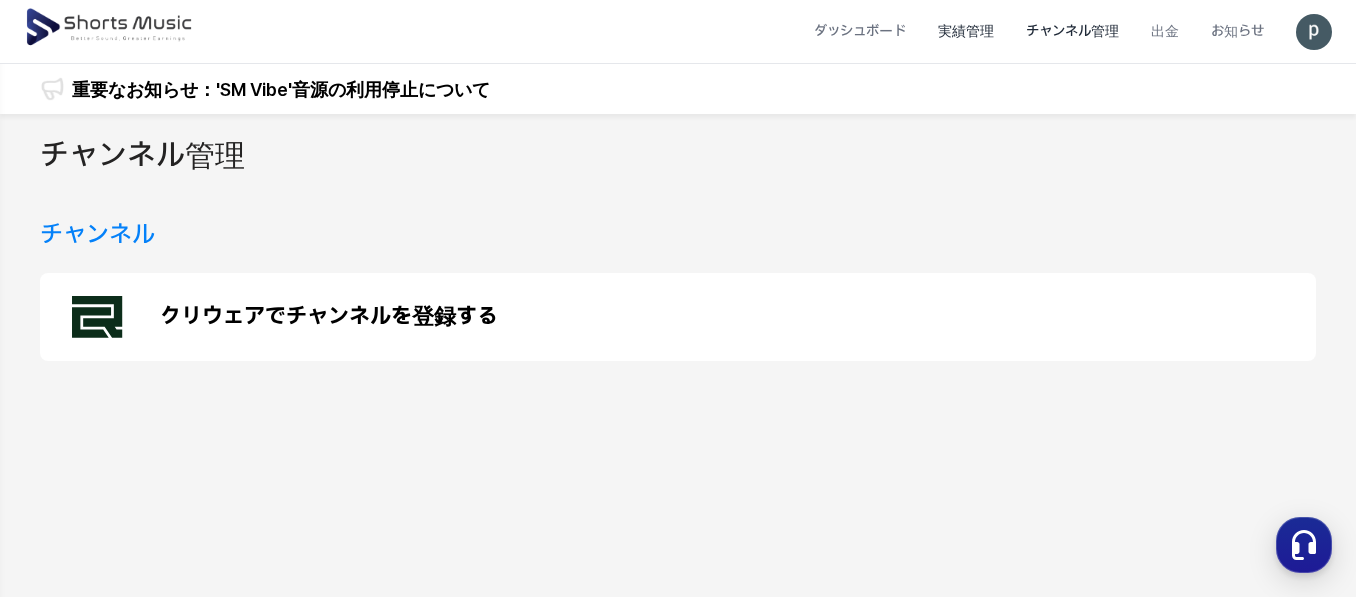 click on "実績管理" at bounding box center (966, 31) 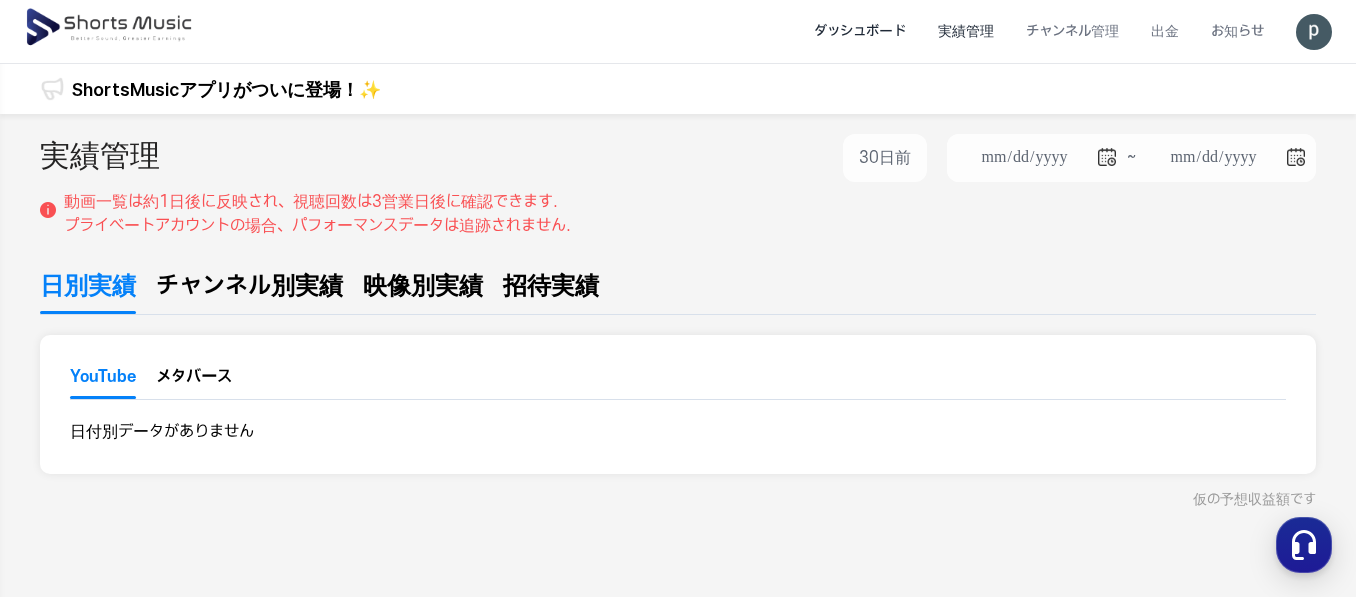click on "ダッシュボード" at bounding box center (860, 31) 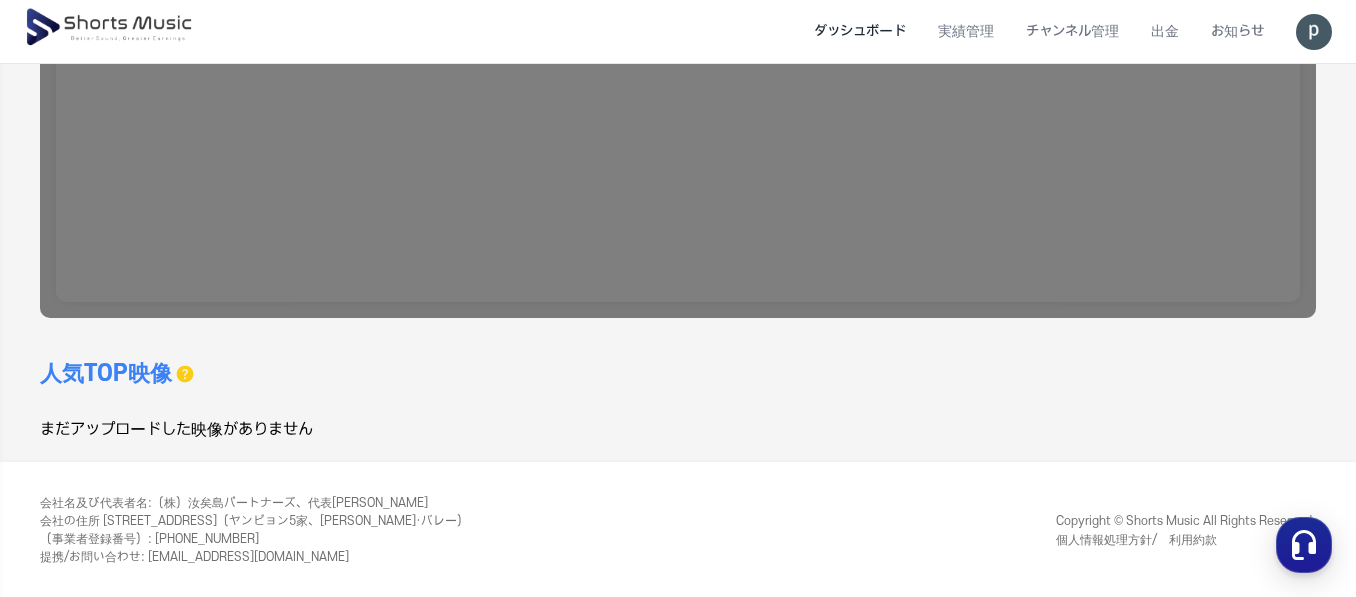 scroll, scrollTop: 0, scrollLeft: 0, axis: both 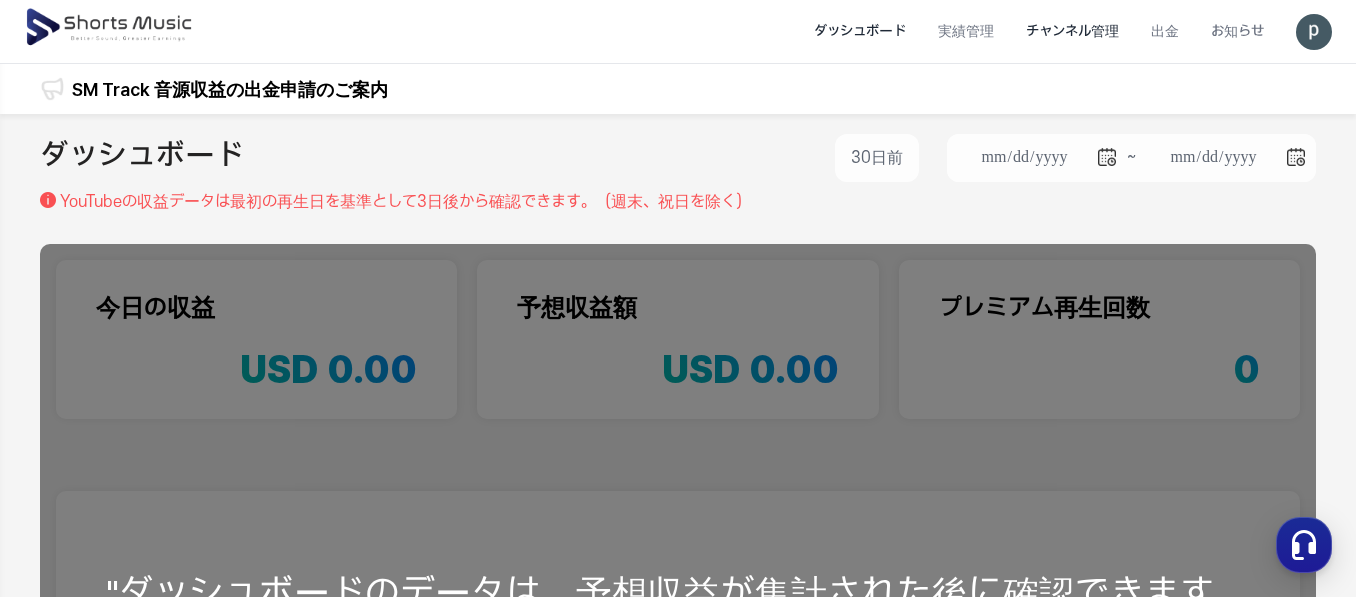 click on "チャンネル管理" at bounding box center [1072, 31] 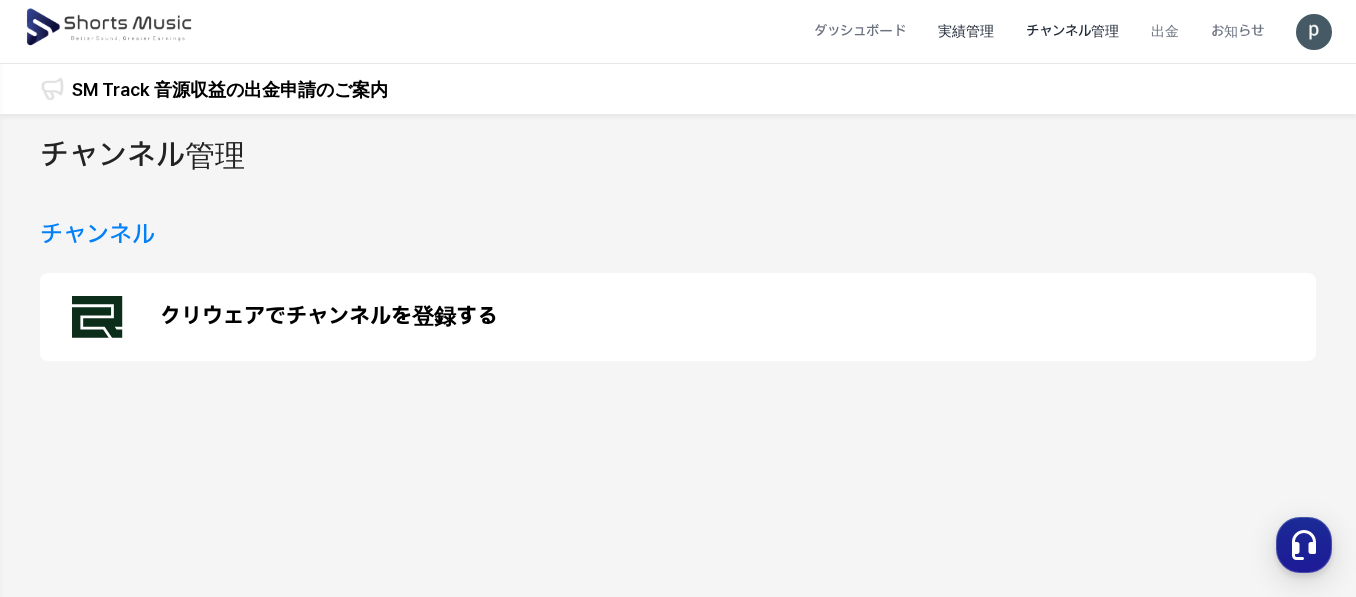 click on "実績管理" at bounding box center [966, 31] 